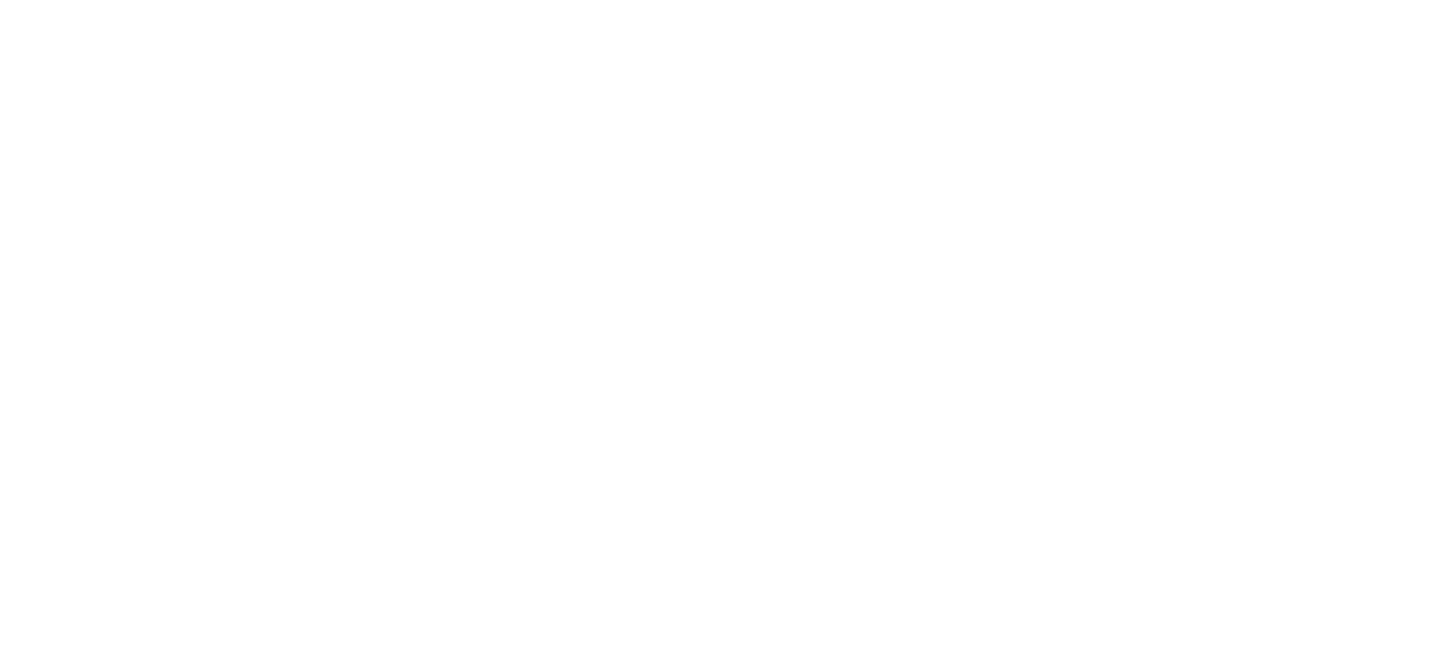 scroll, scrollTop: 0, scrollLeft: 0, axis: both 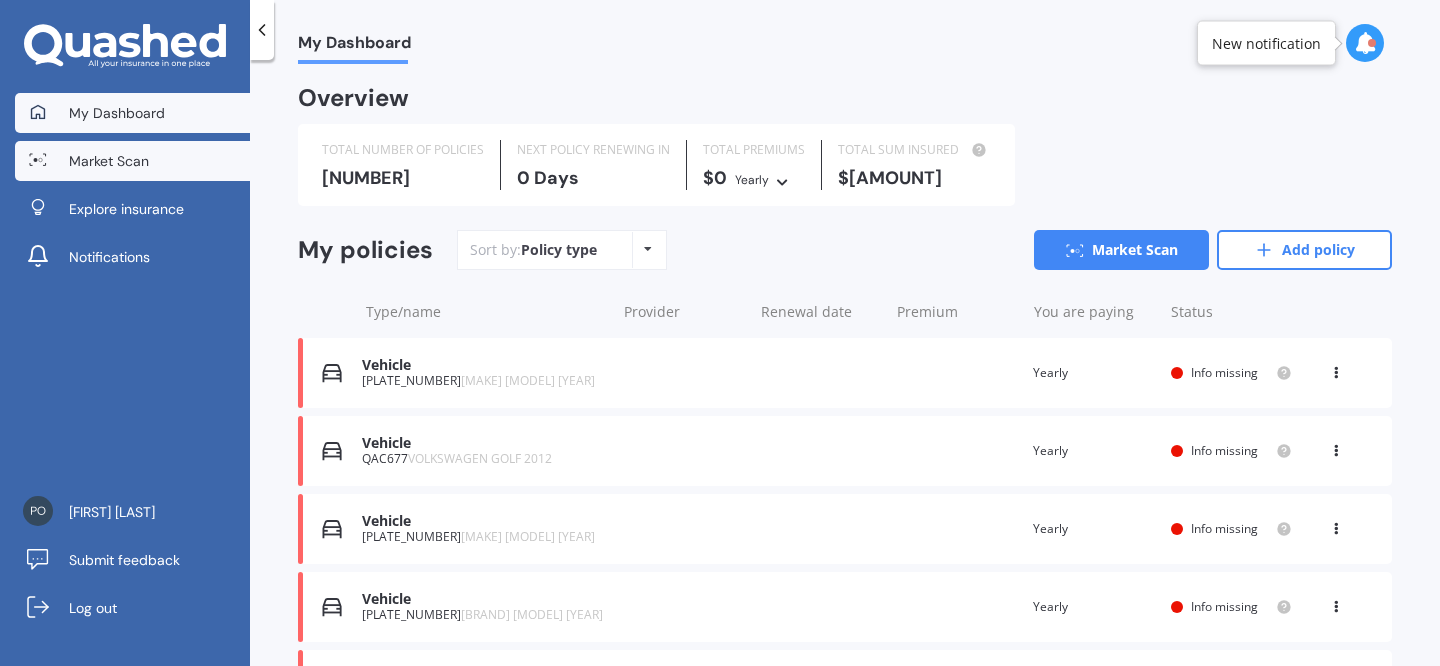 click on "Market Scan" at bounding box center [132, 161] 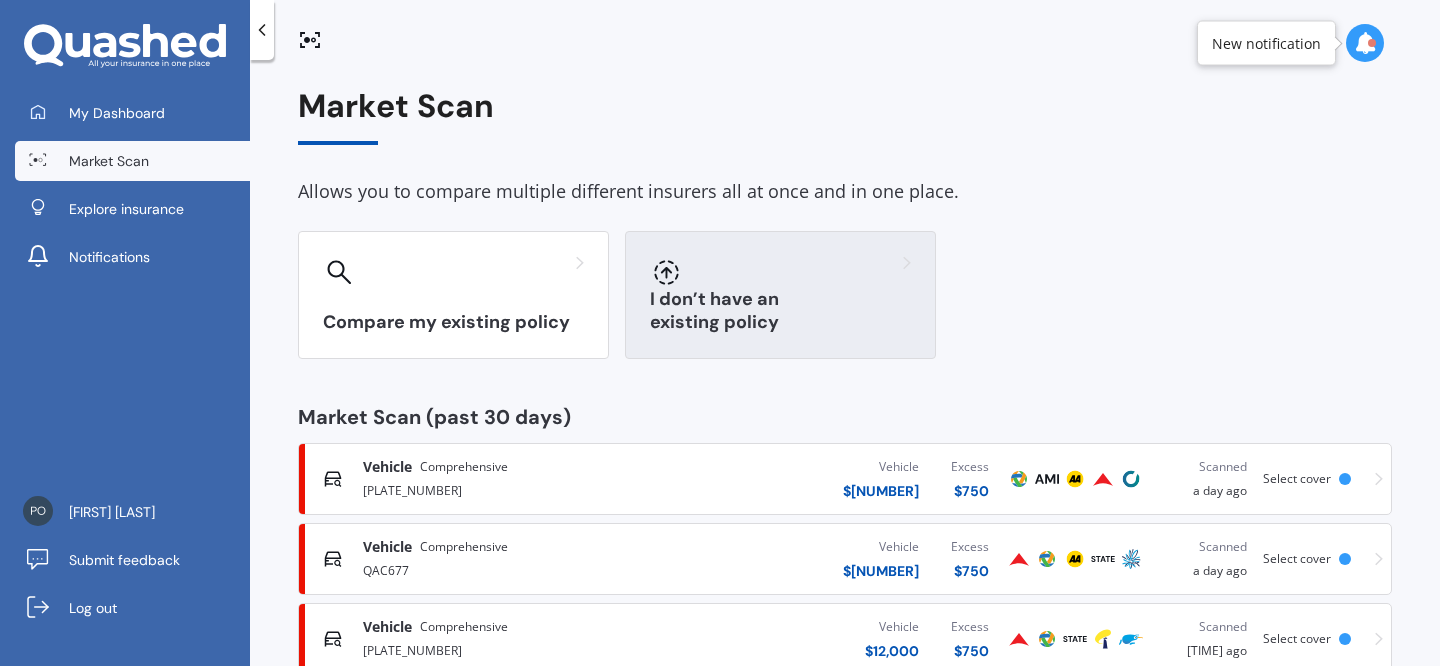 click on "I don’t have an existing policy" at bounding box center (453, 322) 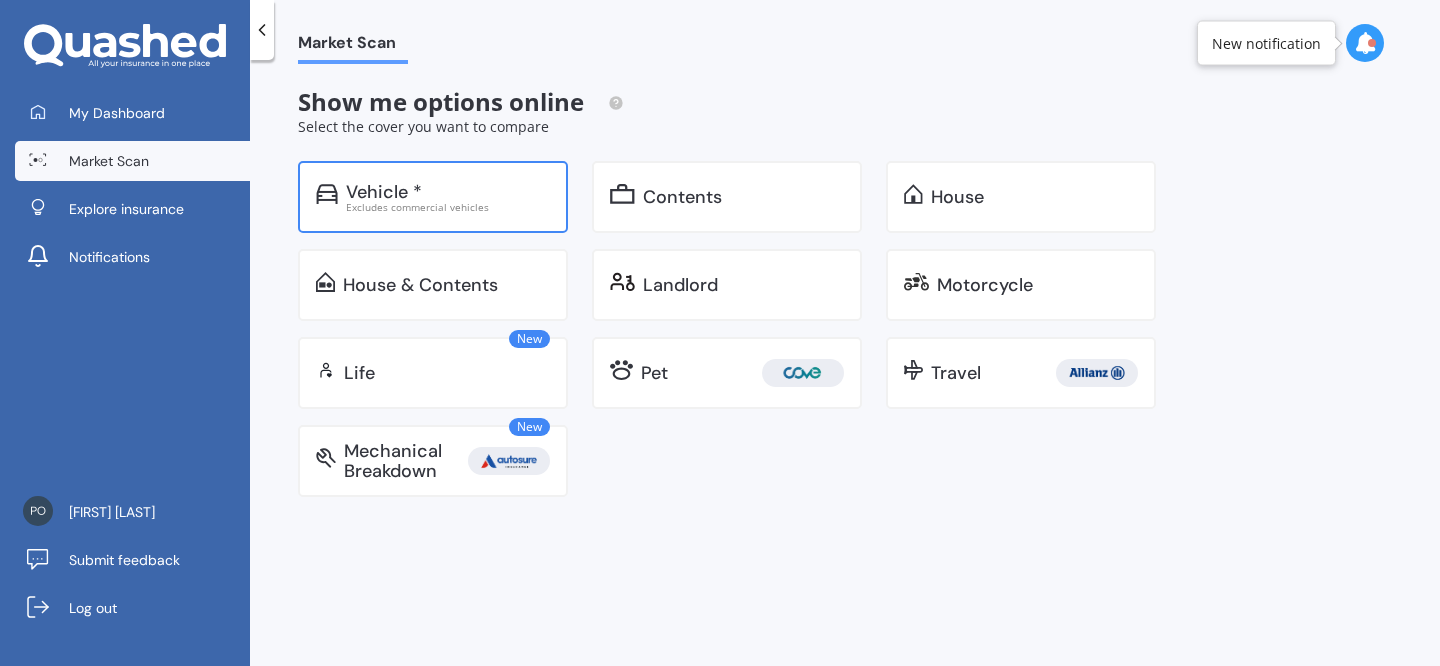 click on "Vehicle *" at bounding box center [448, 192] 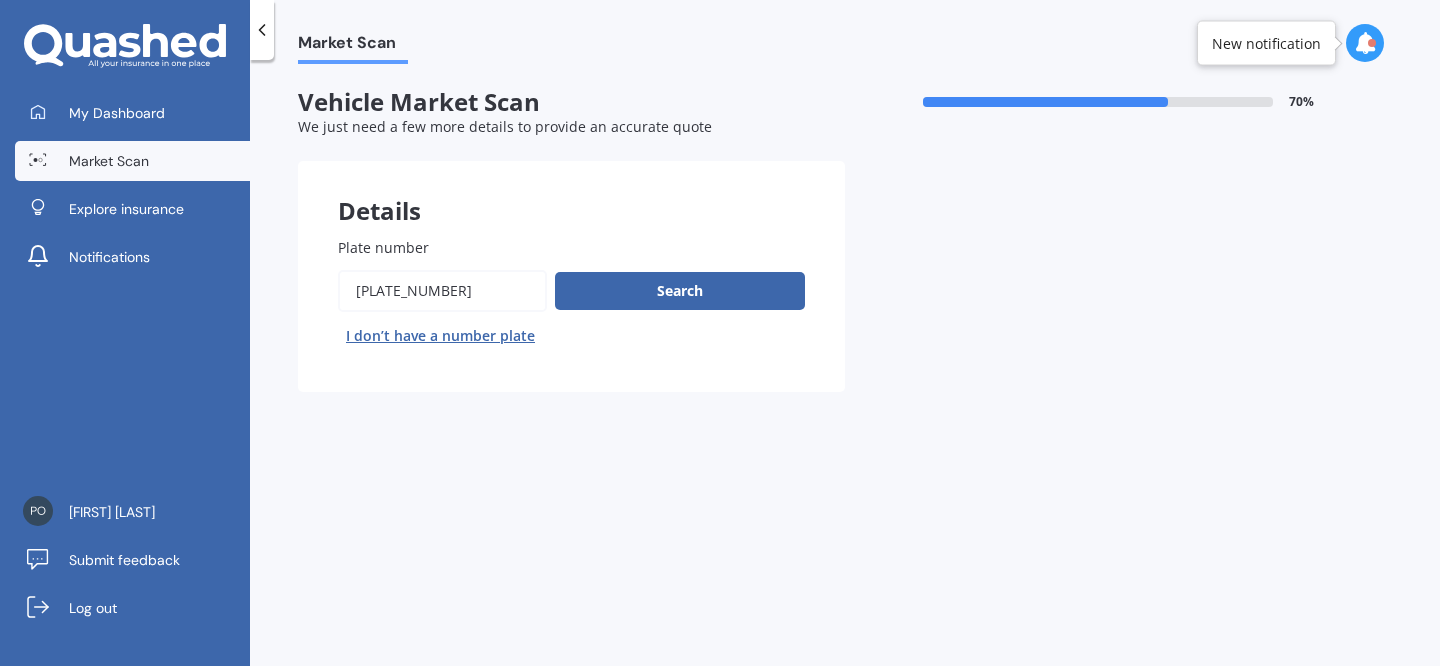 click on "Plate number" at bounding box center (442, 291) 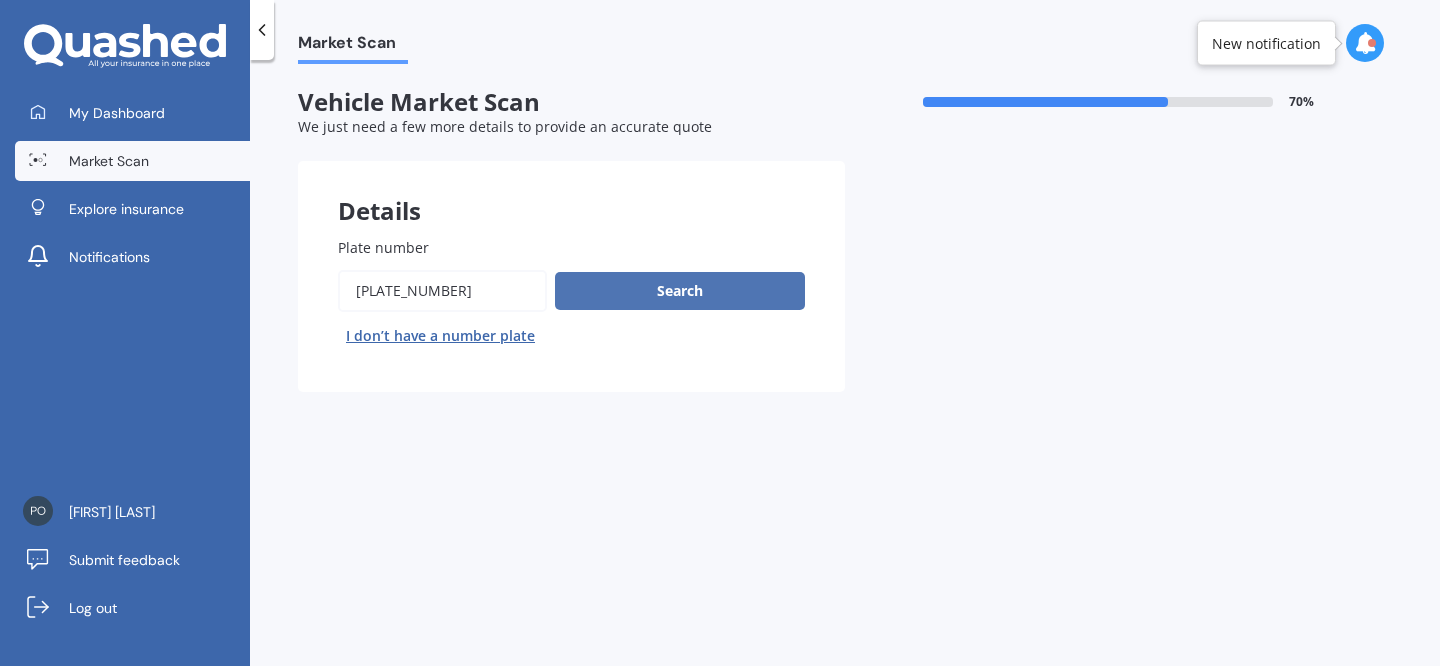 type on "[PLATE_NUMBER]" 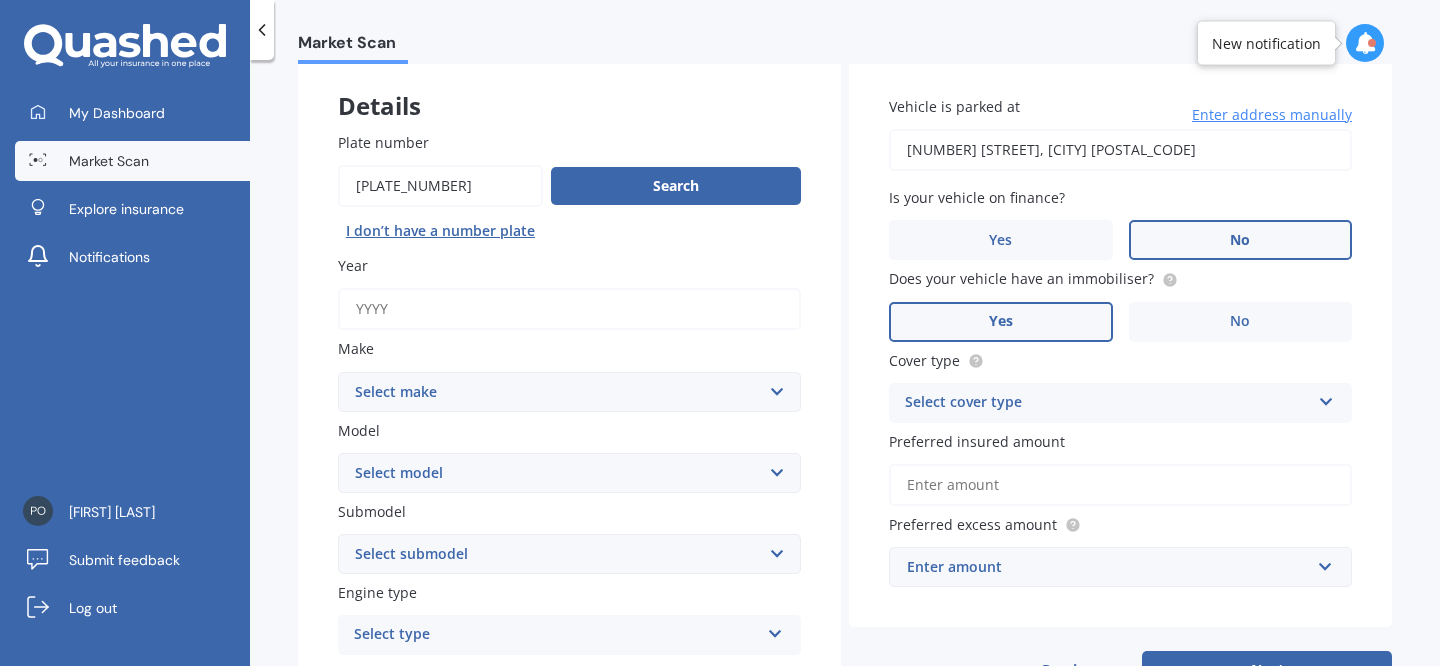 scroll, scrollTop: 109, scrollLeft: 0, axis: vertical 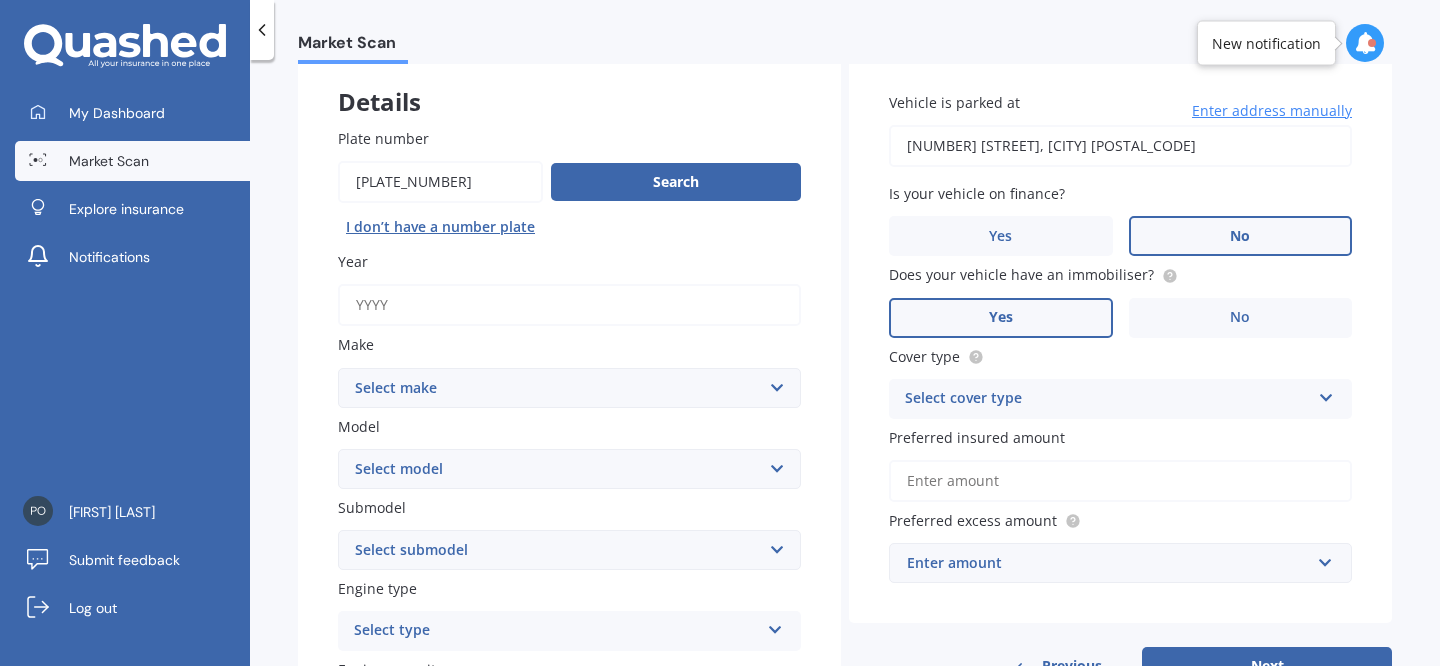 click on "Make" at bounding box center [565, 344] 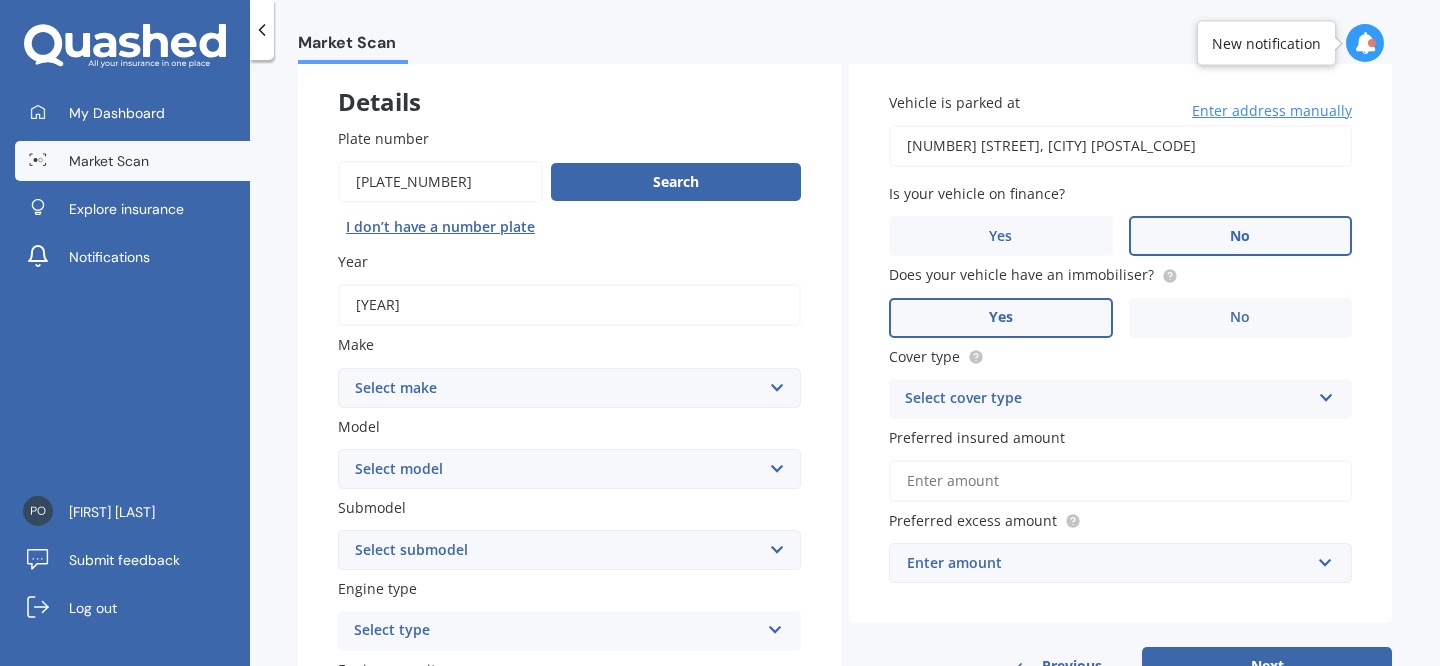 type on "[YEAR]" 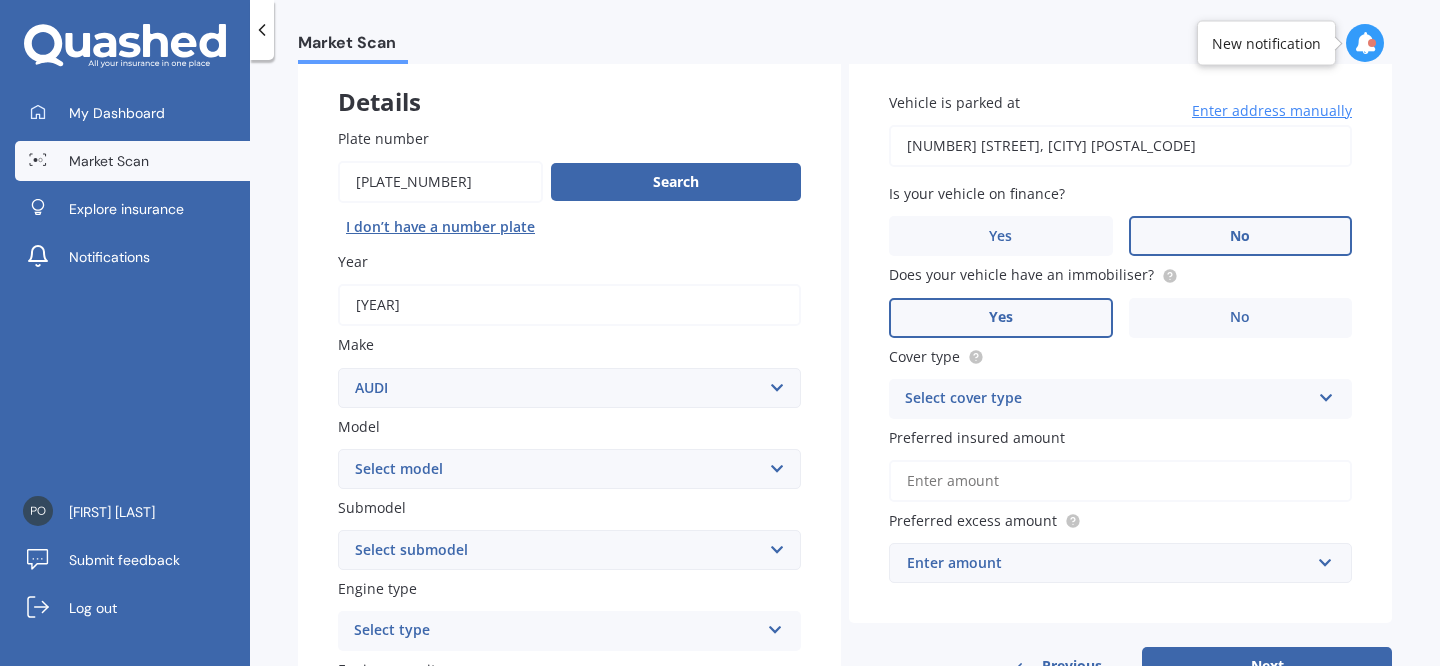 click on "Select model" at bounding box center [569, 469] 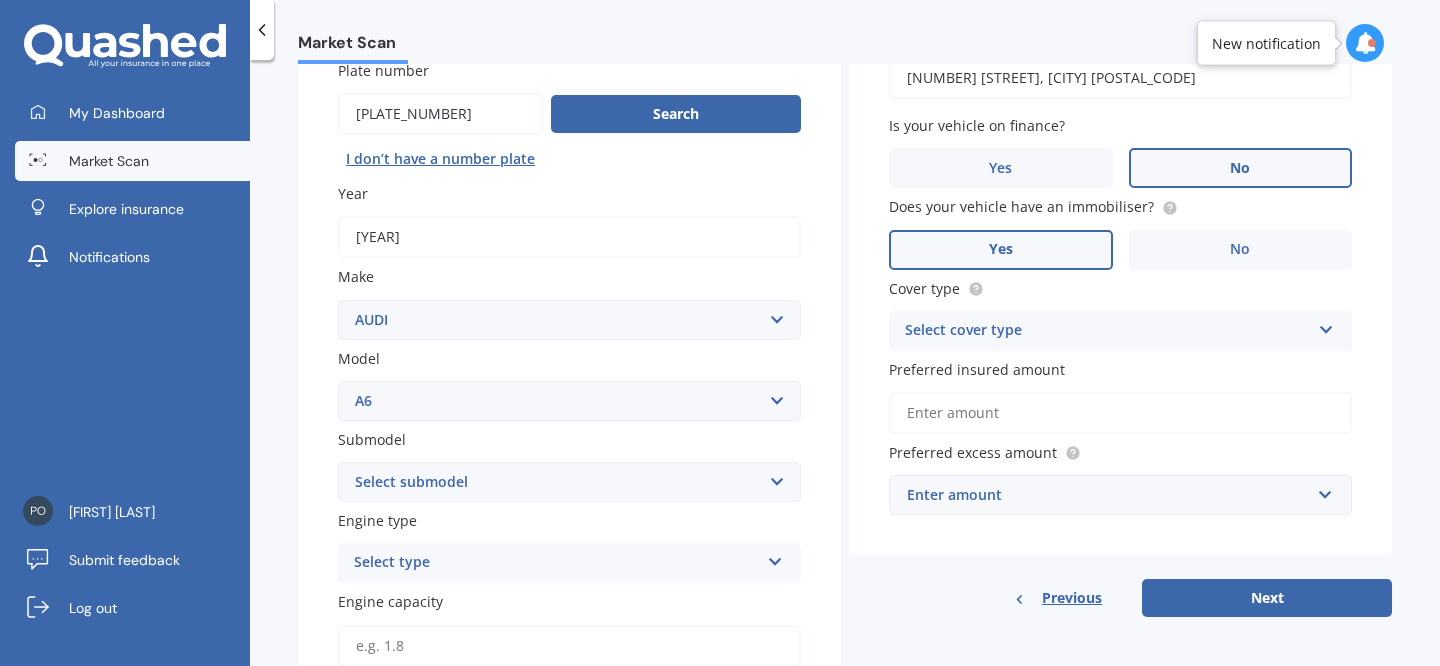 scroll, scrollTop: 222, scrollLeft: 0, axis: vertical 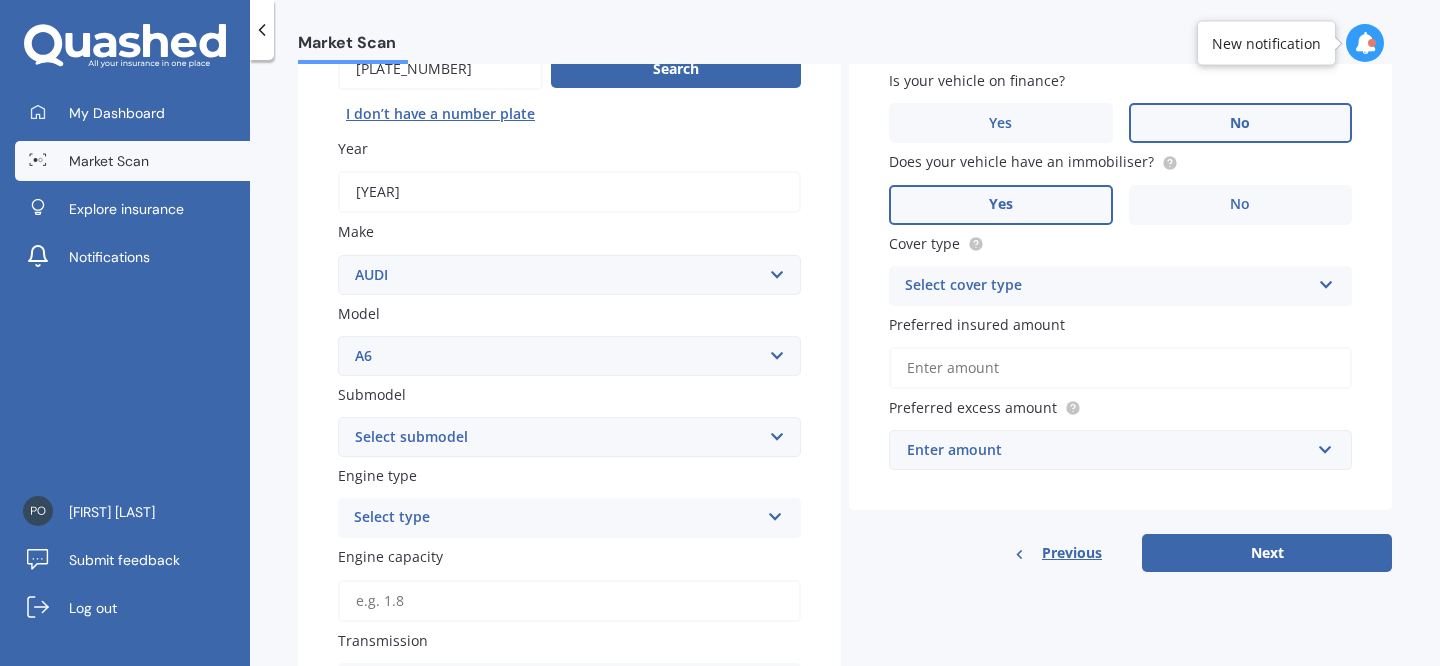 click on "Select submodel [NUMBER] Turbo [NUMBER] [NUMBER] litre [NUMBER] [NUMBER] [NUMBER] Bi Turbo [NUMBER] Quattro [NUMBER] [NUMBER] litre [NUMBER] TDI Quattro [NUMBER] FSI [NUMBER] V8 quattro RS [NUMBER] AVANT" at bounding box center [569, 437] 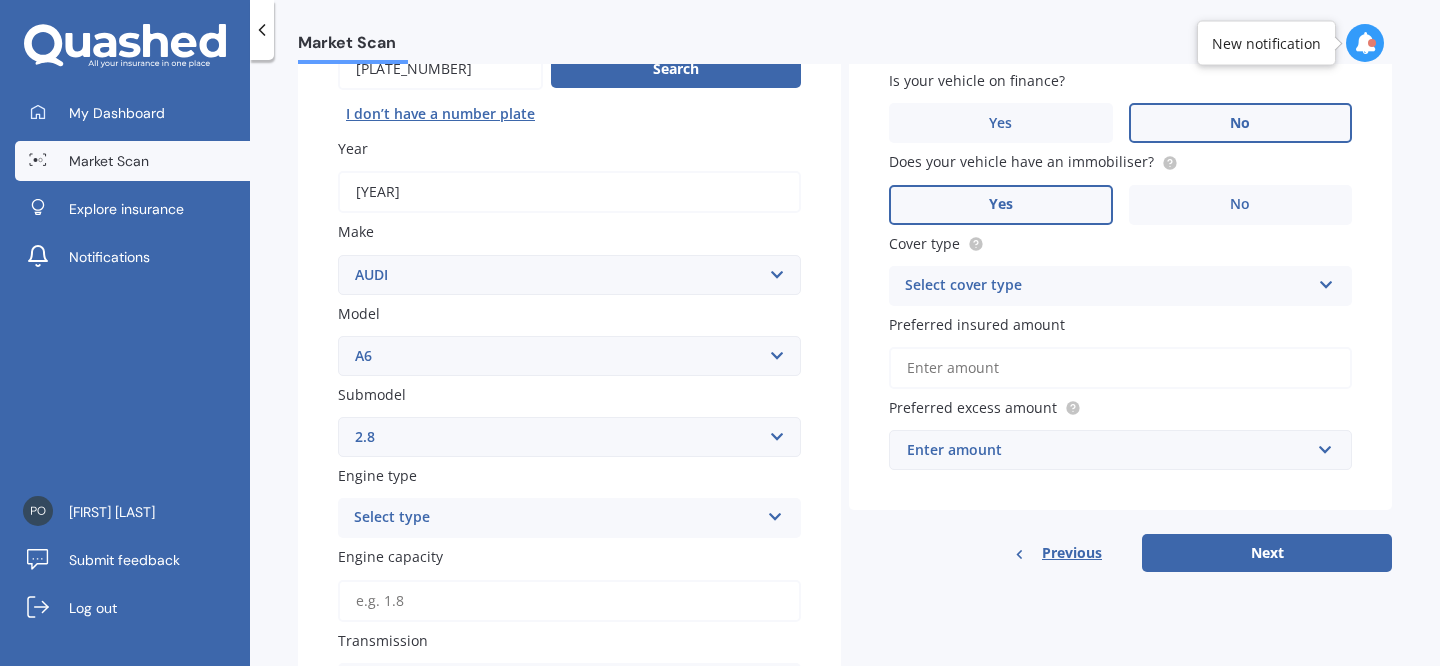click on "Select submodel [NUMBER] Turbo [NUMBER] [NUMBER] litre [NUMBER] [NUMBER] [NUMBER] Bi Turbo [NUMBER] Quattro [NUMBER] [NUMBER] litre [NUMBER] TDI Quattro [NUMBER] FSI [NUMBER] V8 quattro RS [NUMBER] AVANT" at bounding box center [569, 437] 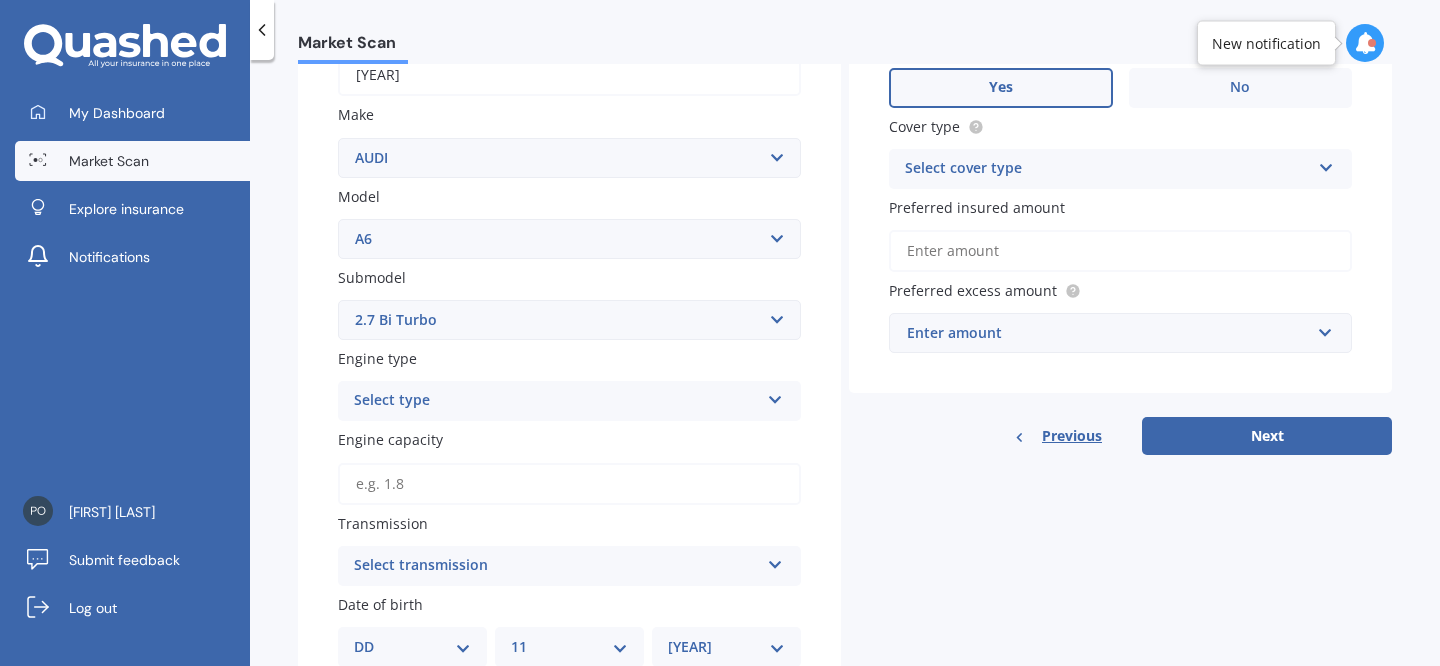 scroll, scrollTop: 341, scrollLeft: 0, axis: vertical 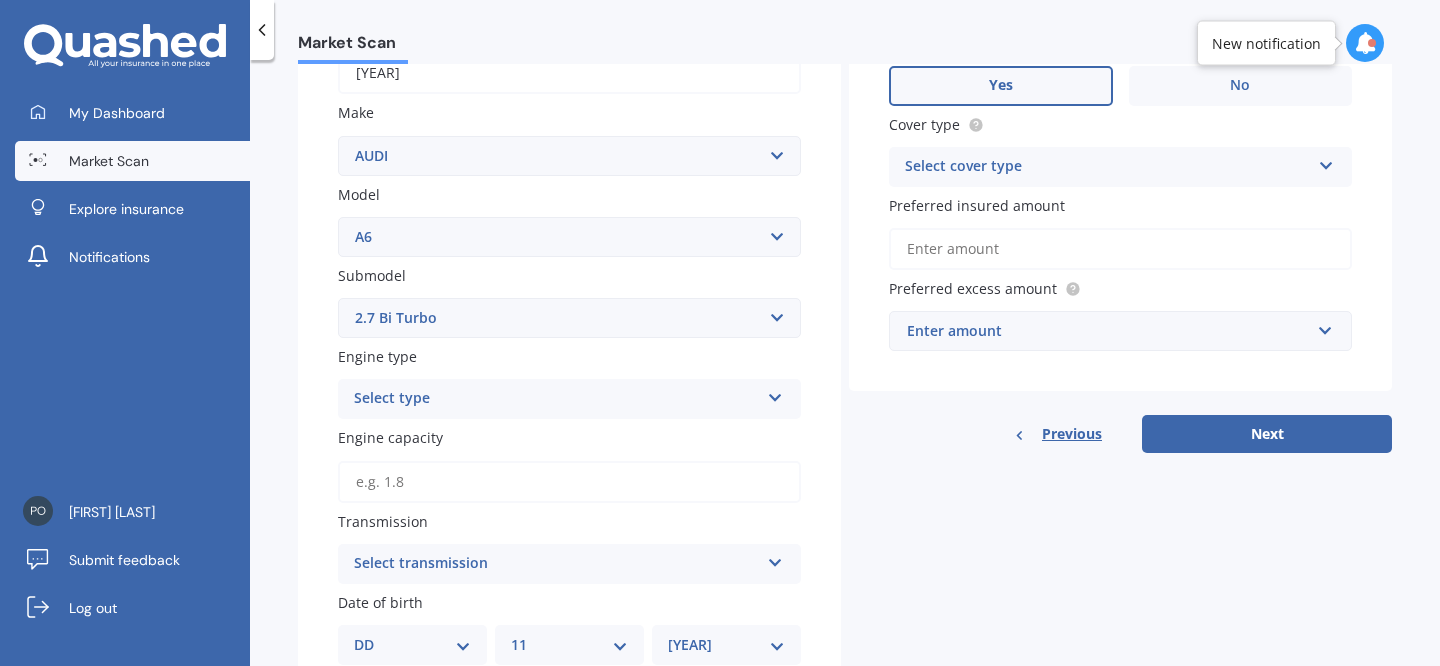 click on "Select type" at bounding box center (556, 399) 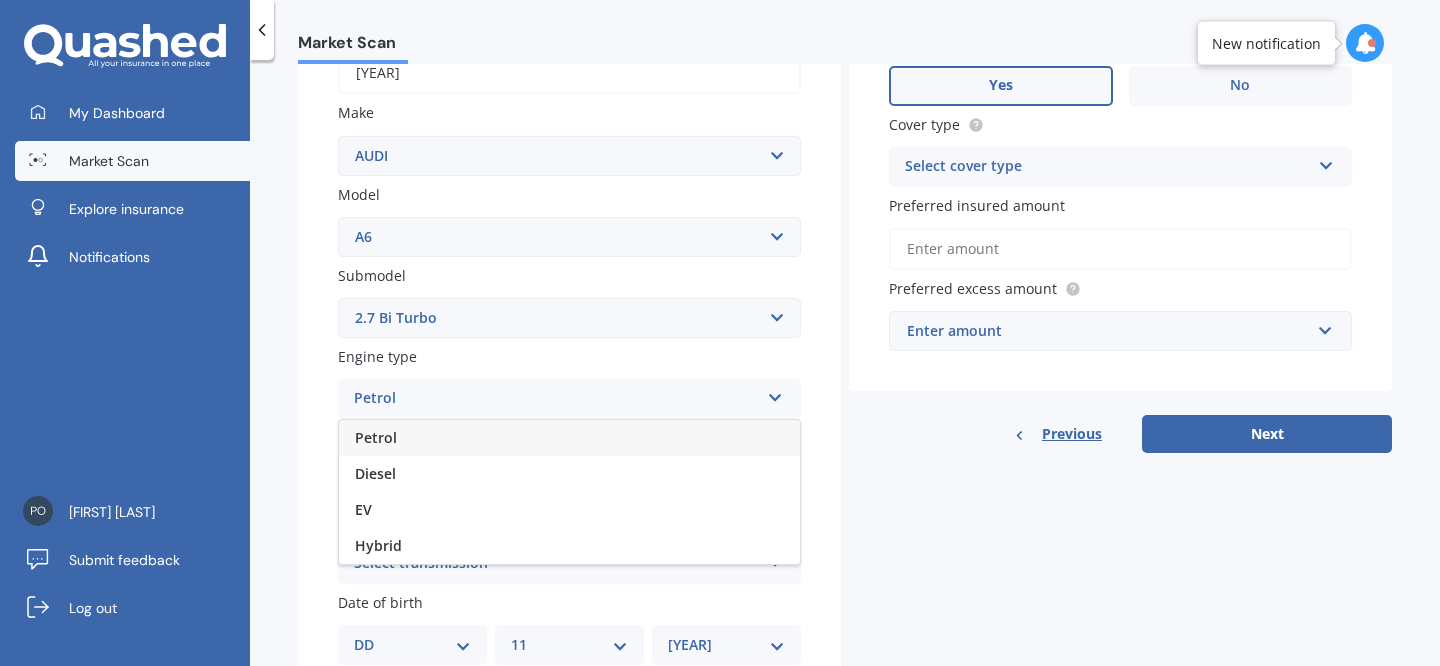 click on "Petrol" at bounding box center [569, 438] 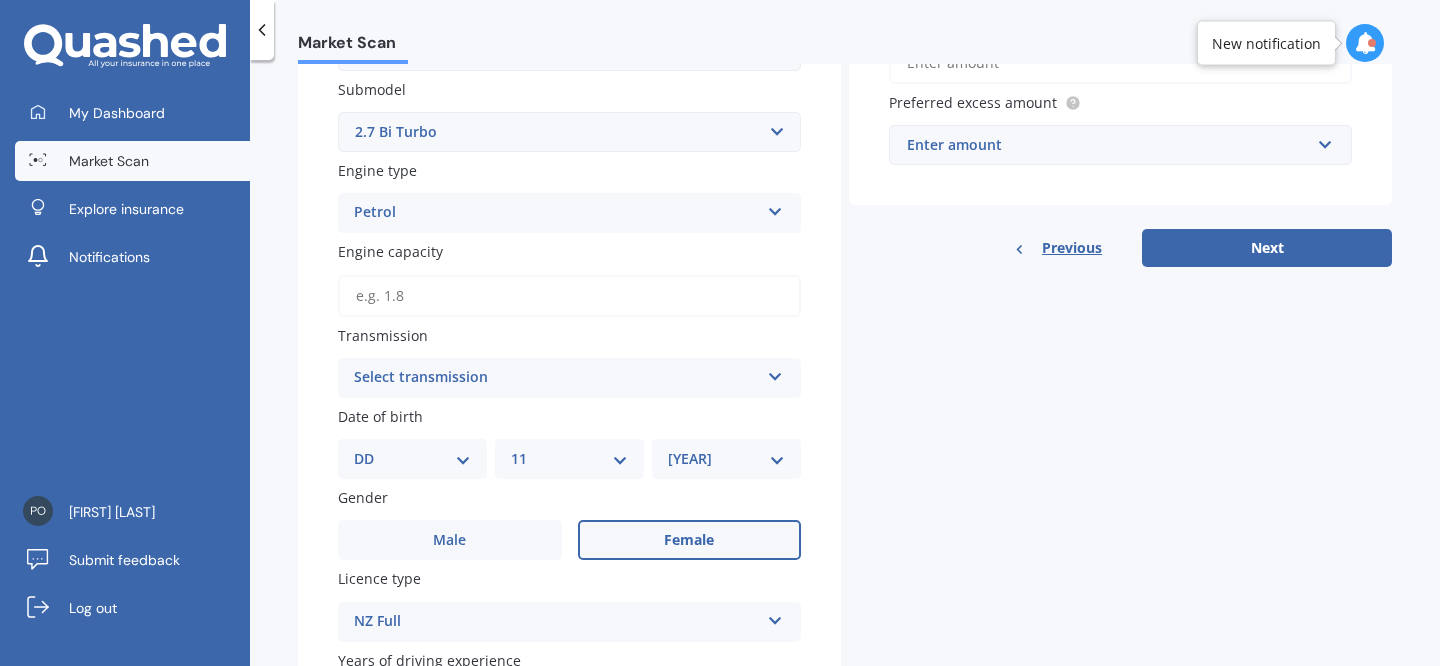 scroll, scrollTop: 529, scrollLeft: 0, axis: vertical 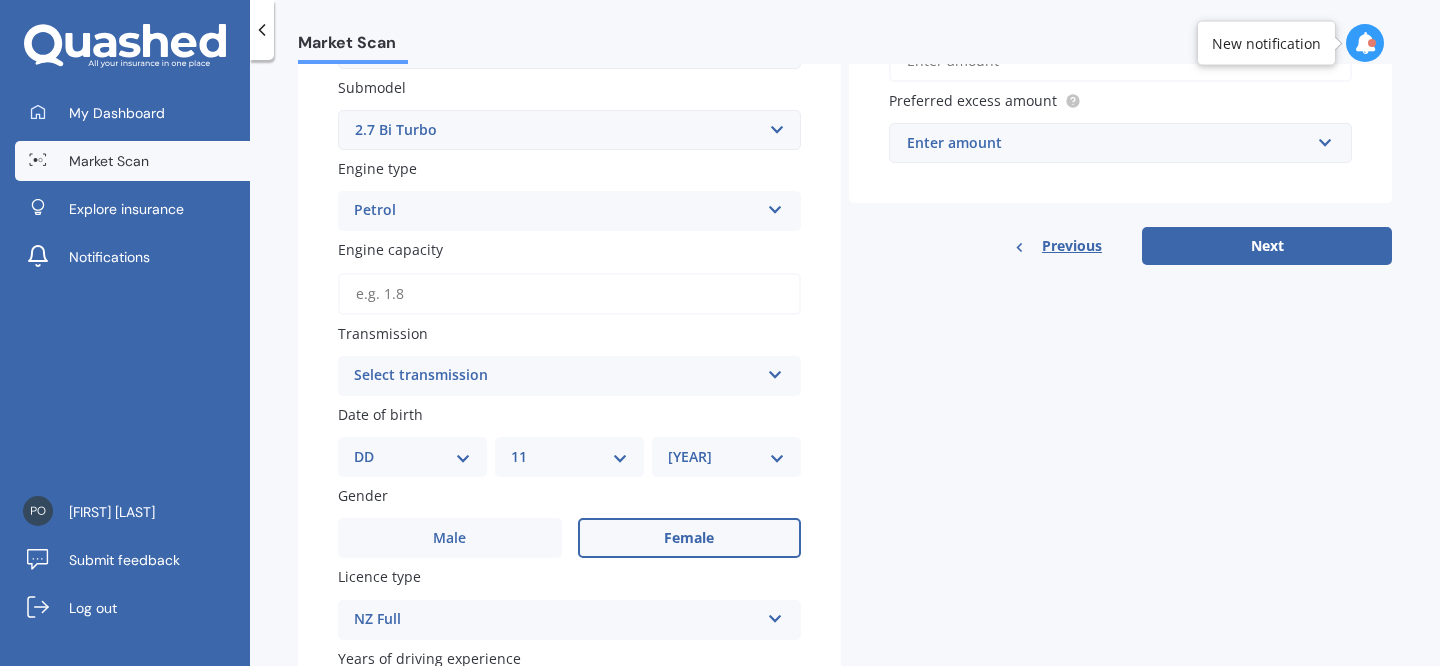 click on "Engine capacity" at bounding box center (569, 294) 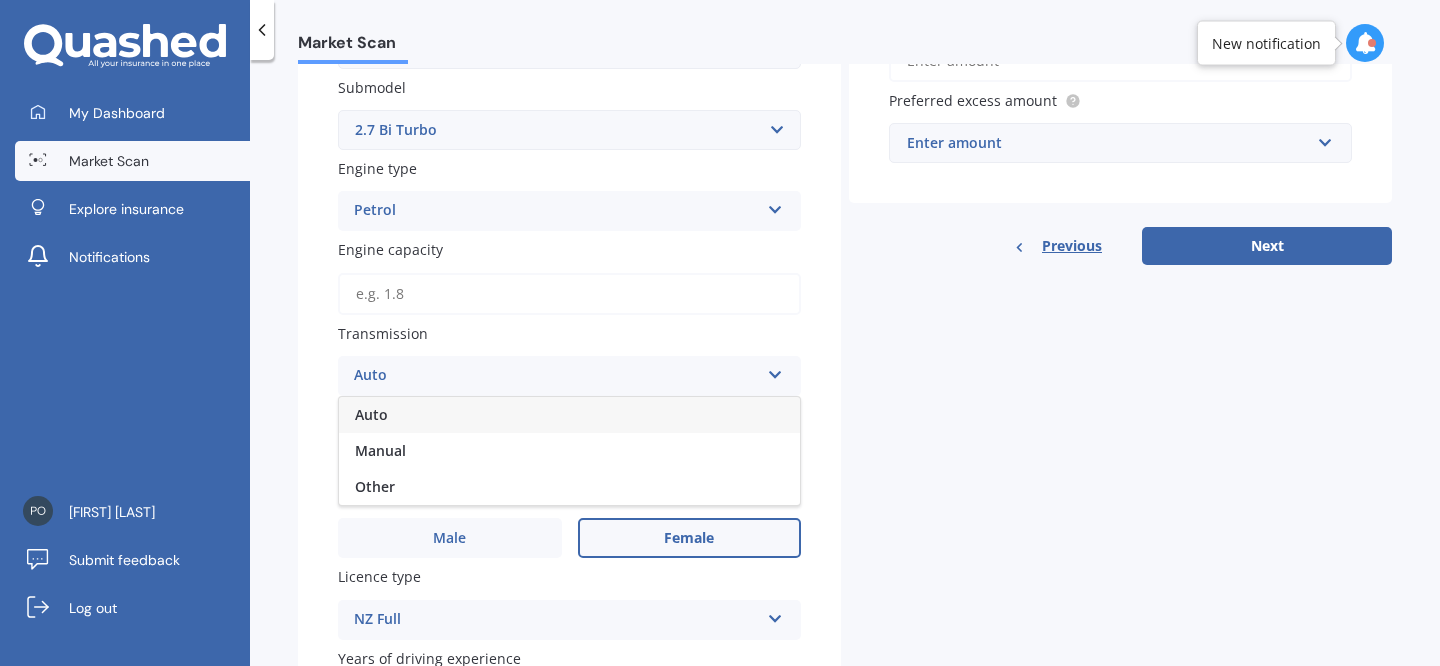click on "Auto" at bounding box center [569, 415] 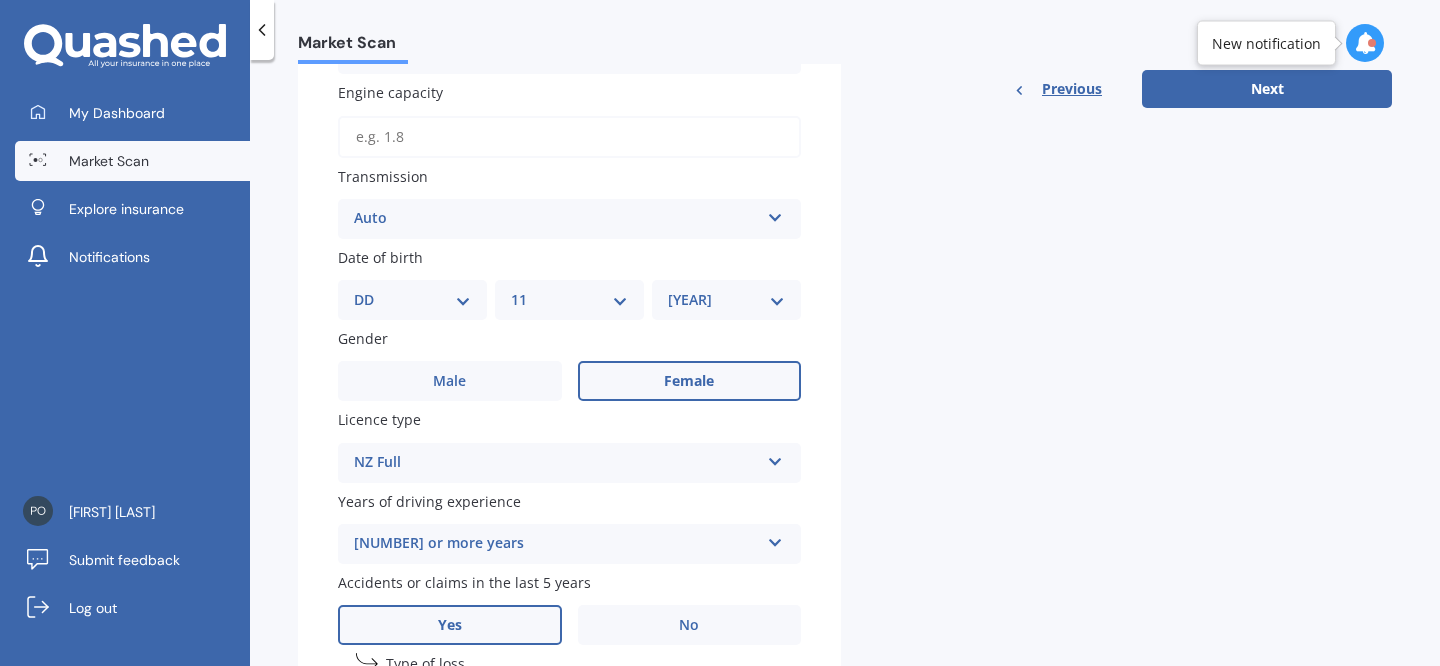 scroll, scrollTop: 689, scrollLeft: 0, axis: vertical 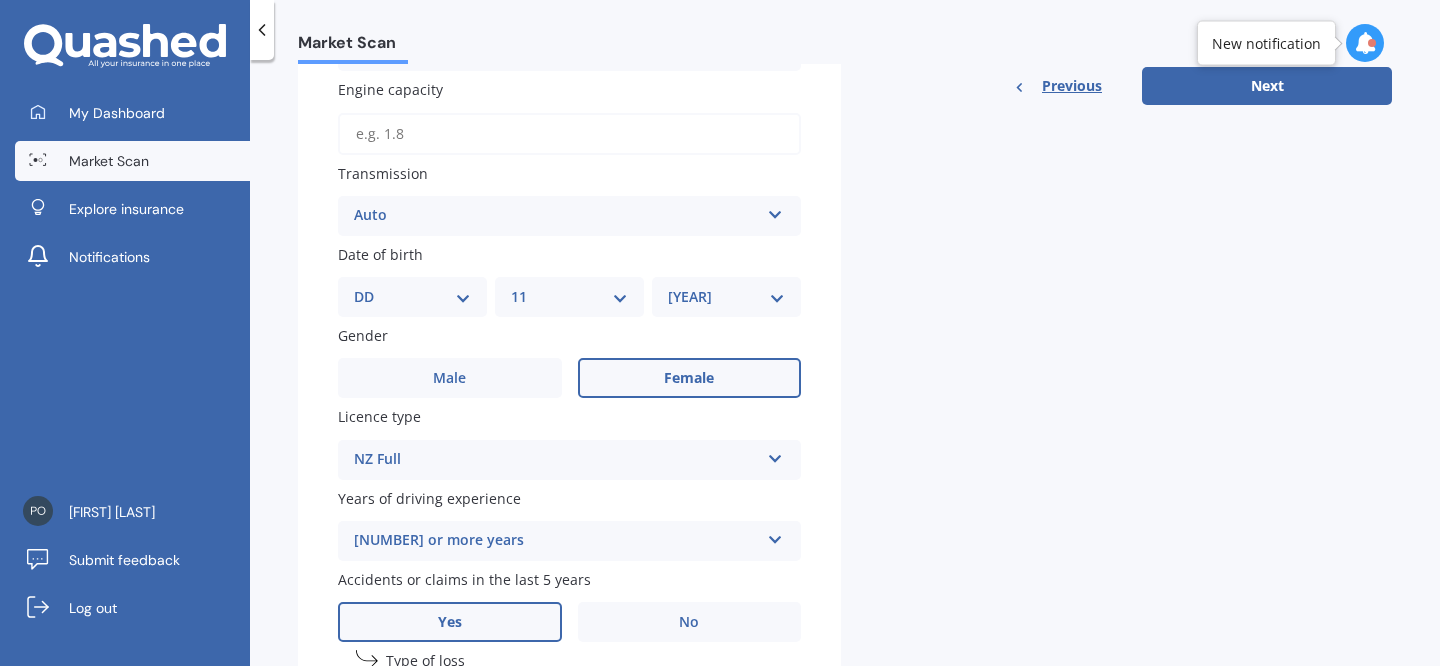click on "DD [DAY] [DAY] [DAY] [DAY] [DAY] [DAY] [DAY] [DAY] [DAY] [DAY] [DAY] [DAY] [DAY] [DAY] [DAY] [DAY] [DAY] [DAY] [DAY] [DAY] [DAY] [DAY] [DAY] [DAY] [DAY] [DAY] [DAY] [DAY] [DAY] [DAY]" at bounding box center [412, 297] 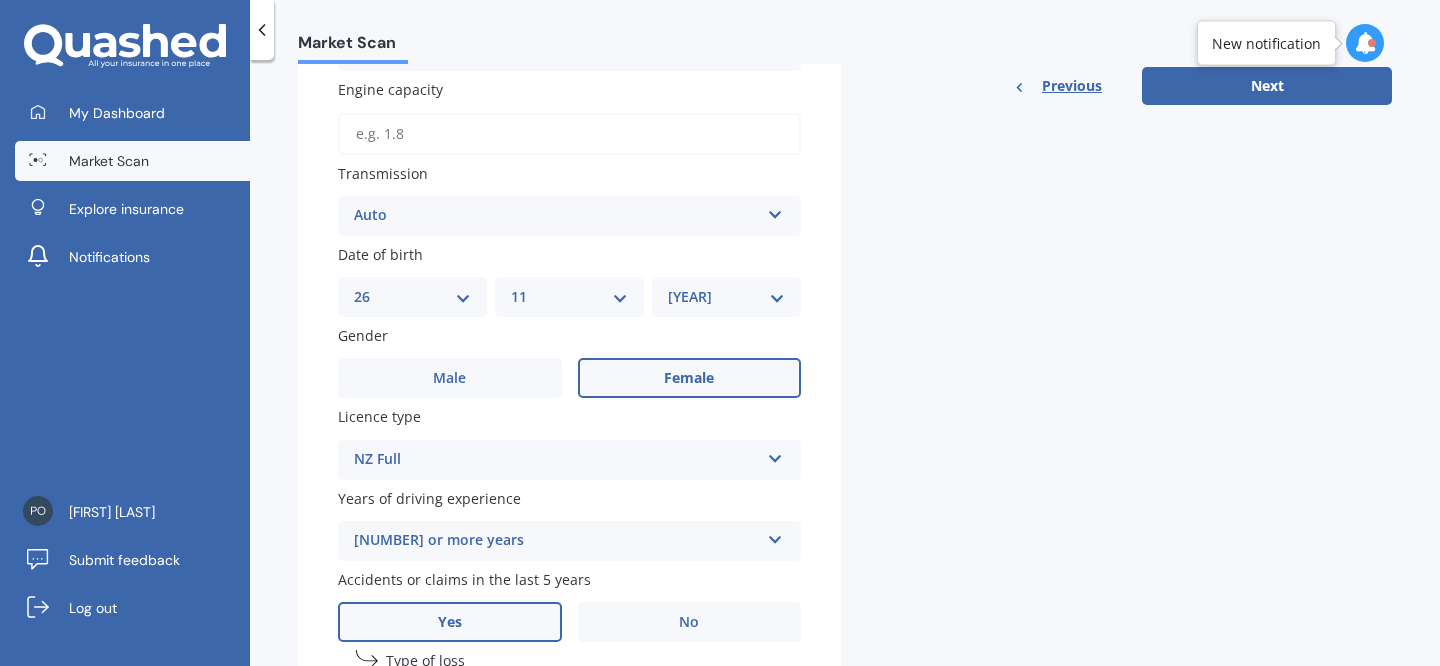 click on "MM 01 02 03 04 05 06 07 08 09 10 11 12" at bounding box center [569, 297] 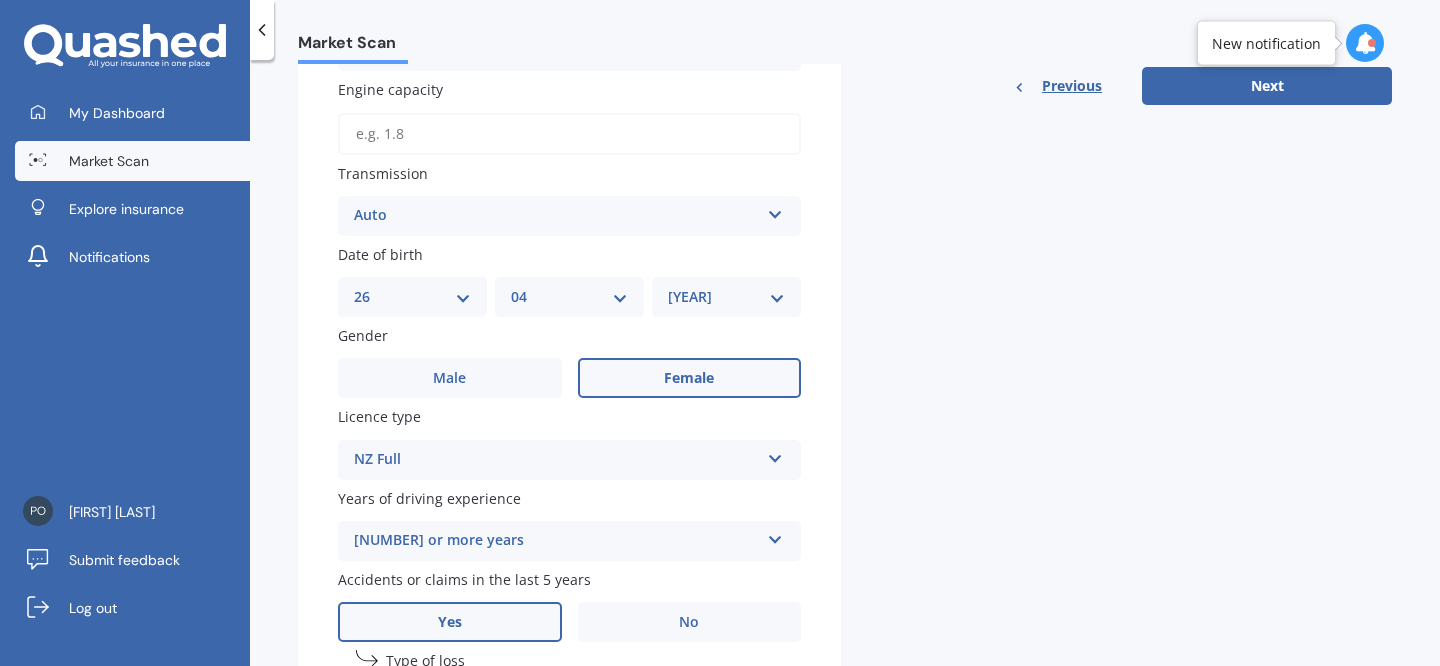 click on "YYYY 2025 2024 2023 2022 2021 2020 2019 2018 2017 2016 2015 2014 2013 2012 2011 2010 2009 2008 2007 2006 2005 2004 2003 2002 2001 2000 1999 1998 1997 1996 1995 1994 1993 1992 1991 1990 1989 1988 1987 1986 1985 1984 1983 1982 1981 1980 1979 1978 1977 1976 1975 1974 1973 1972 1971 1970 1969 1968 1967 1966 1965 1964 1963 1962 1961 1960 1959 1958 1957 1956 1955 1954 1953 1952 1951 1950 1949 1948 1947 1946 1945 1944 1943 1942 1941 1940 1939 1938 1937 1936 1935 1934 1933 1932 1931 1930 1929 1928 1927 1926" at bounding box center [726, 297] 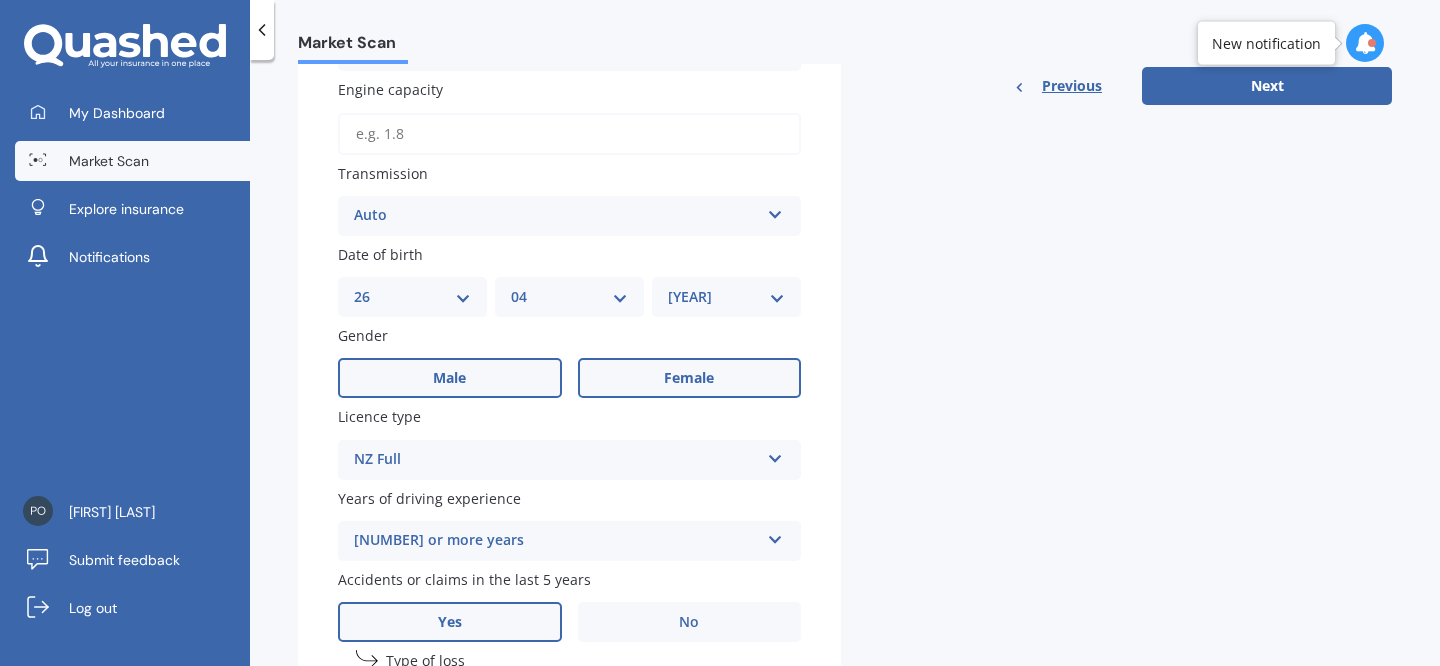 click on "Male" at bounding box center (450, 378) 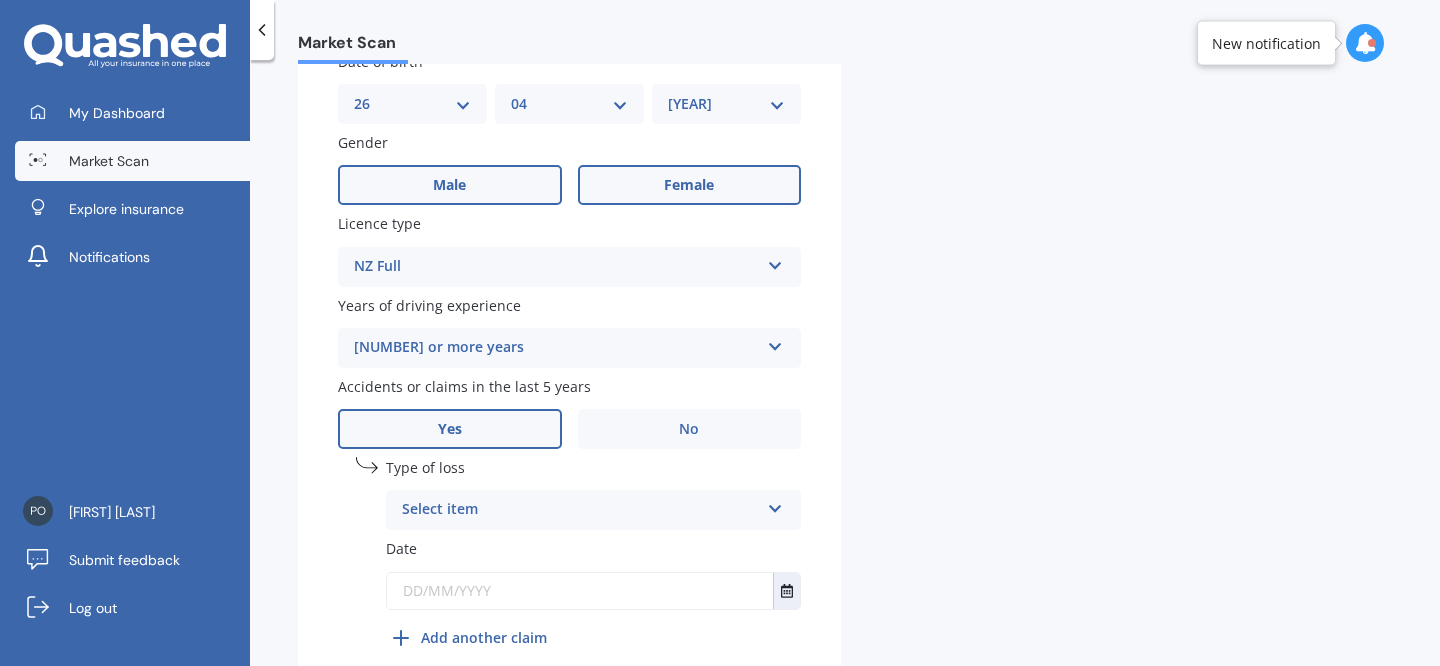 scroll, scrollTop: 905, scrollLeft: 0, axis: vertical 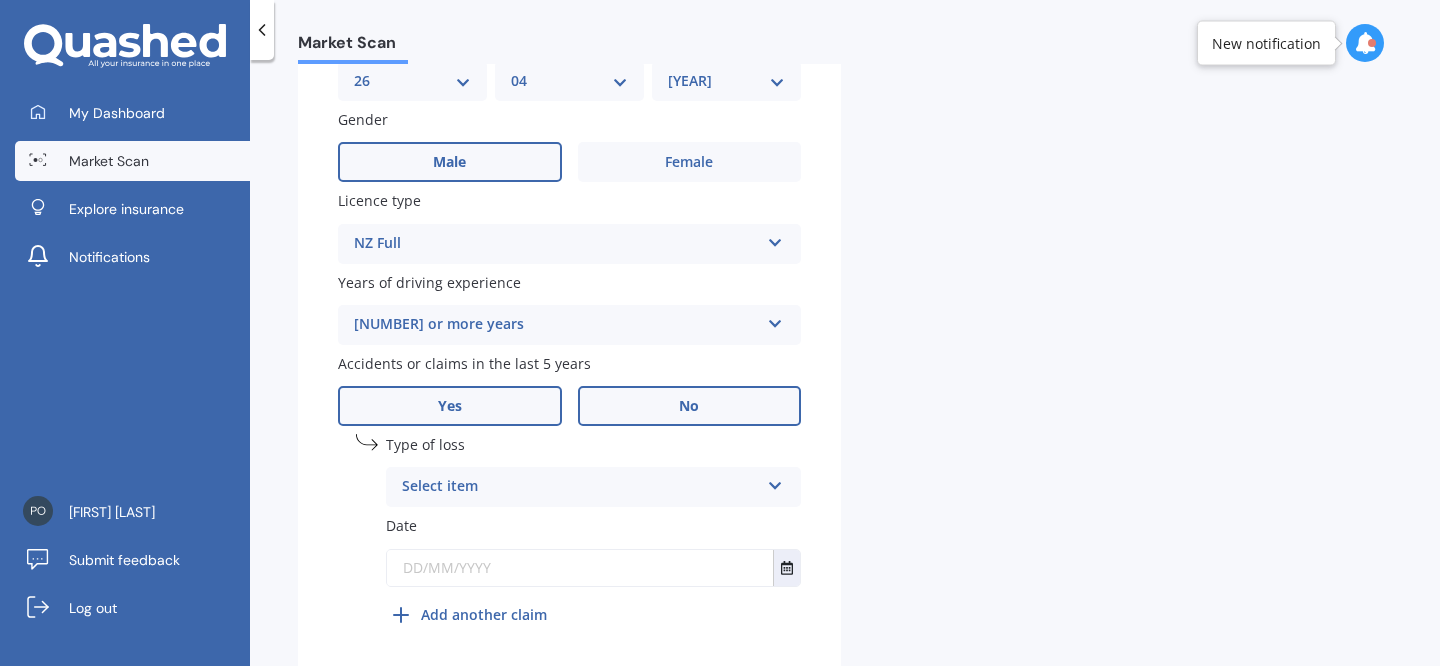 click on "No" at bounding box center (690, 162) 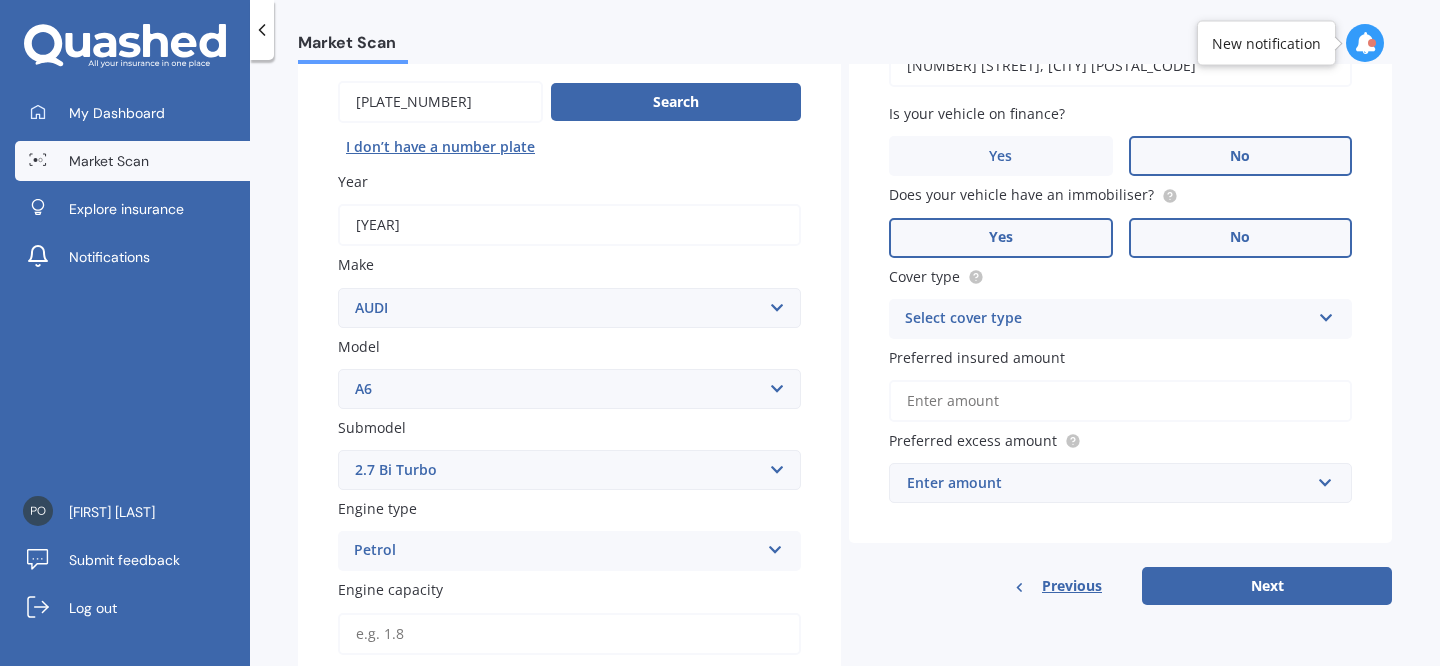 scroll, scrollTop: 191, scrollLeft: 0, axis: vertical 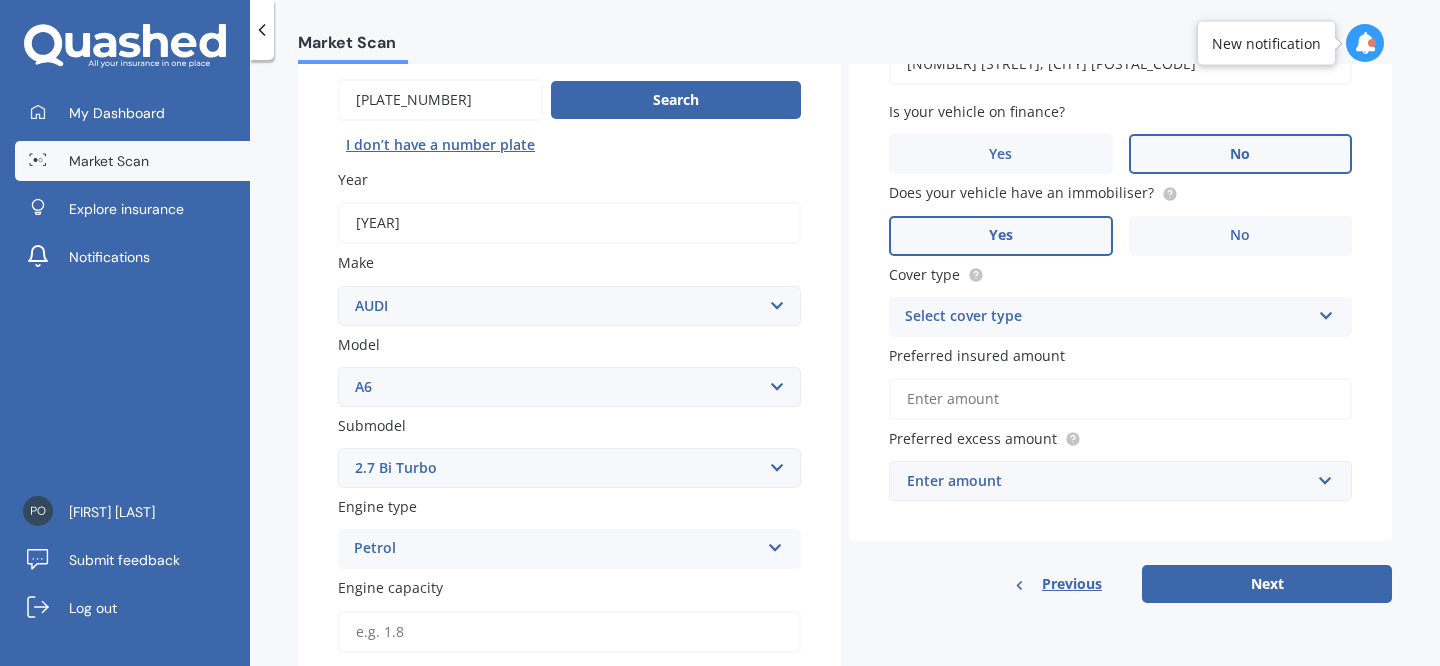 click on "Select cover type" at bounding box center [1107, 317] 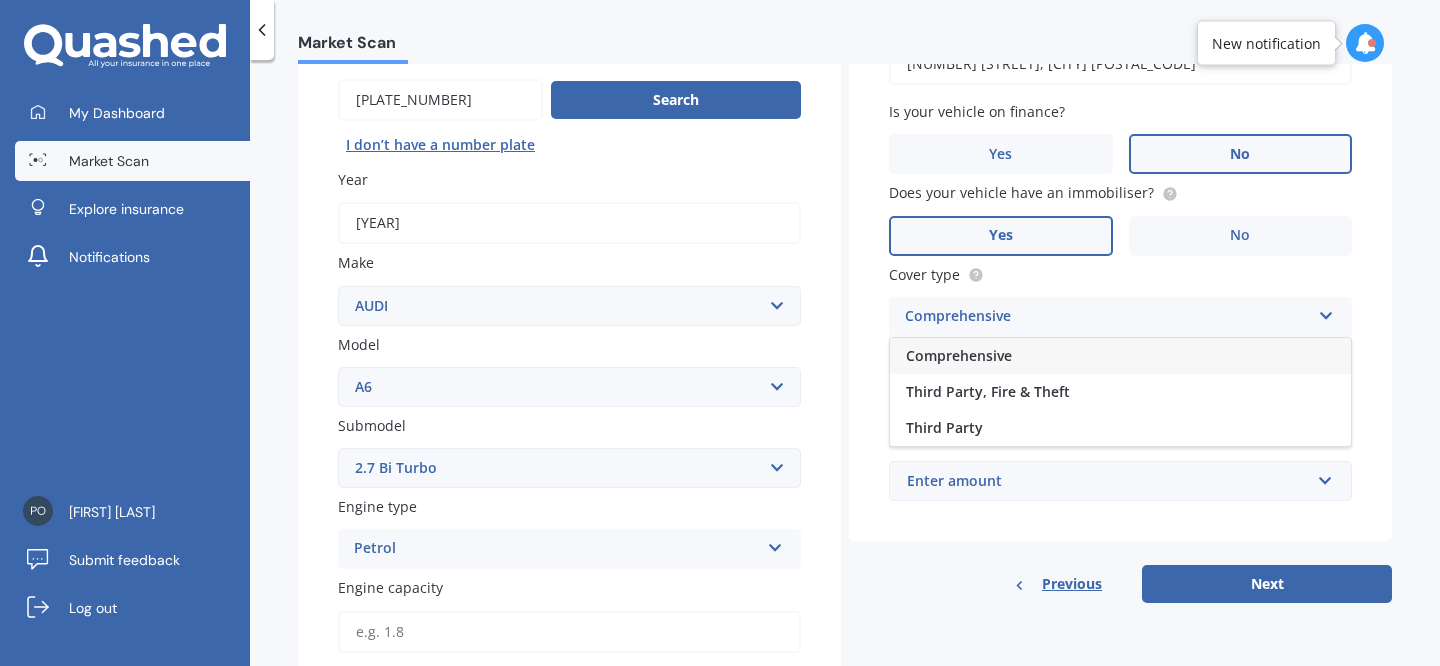 click on "Comprehensive" at bounding box center [1120, 356] 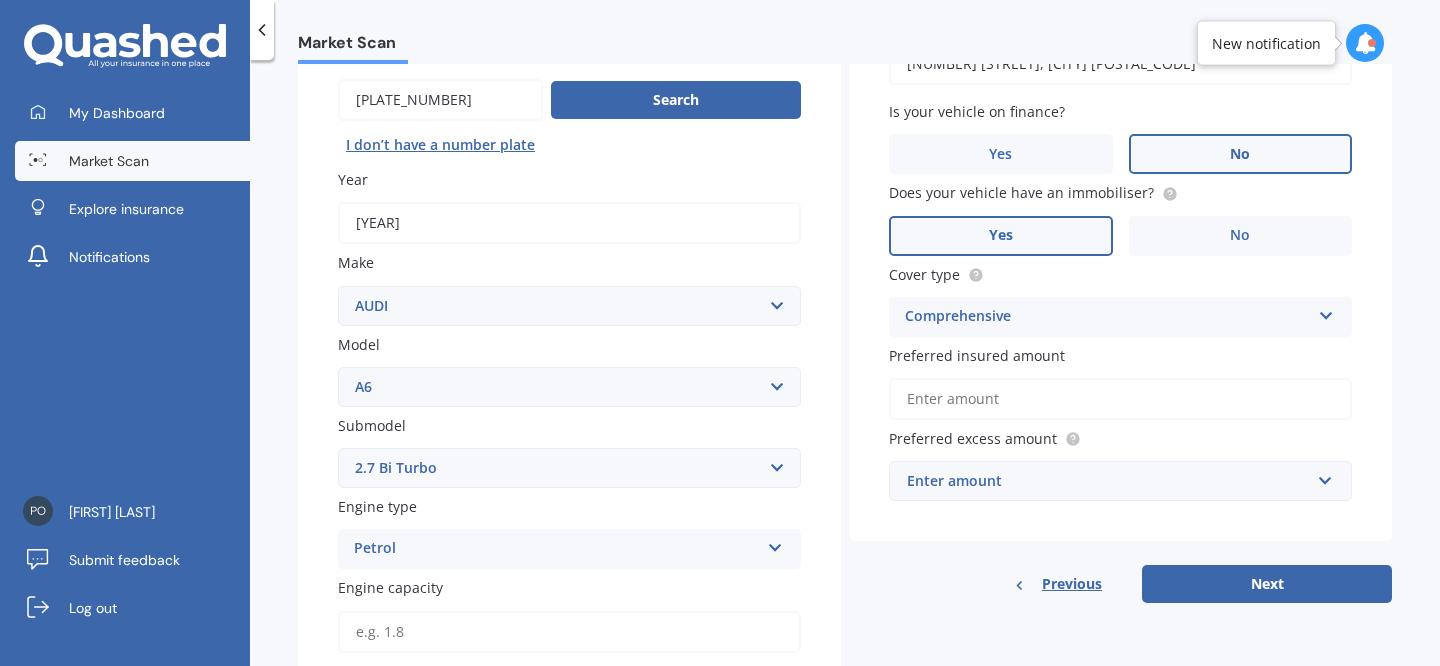 click on "Preferred insured amount" at bounding box center [1120, 399] 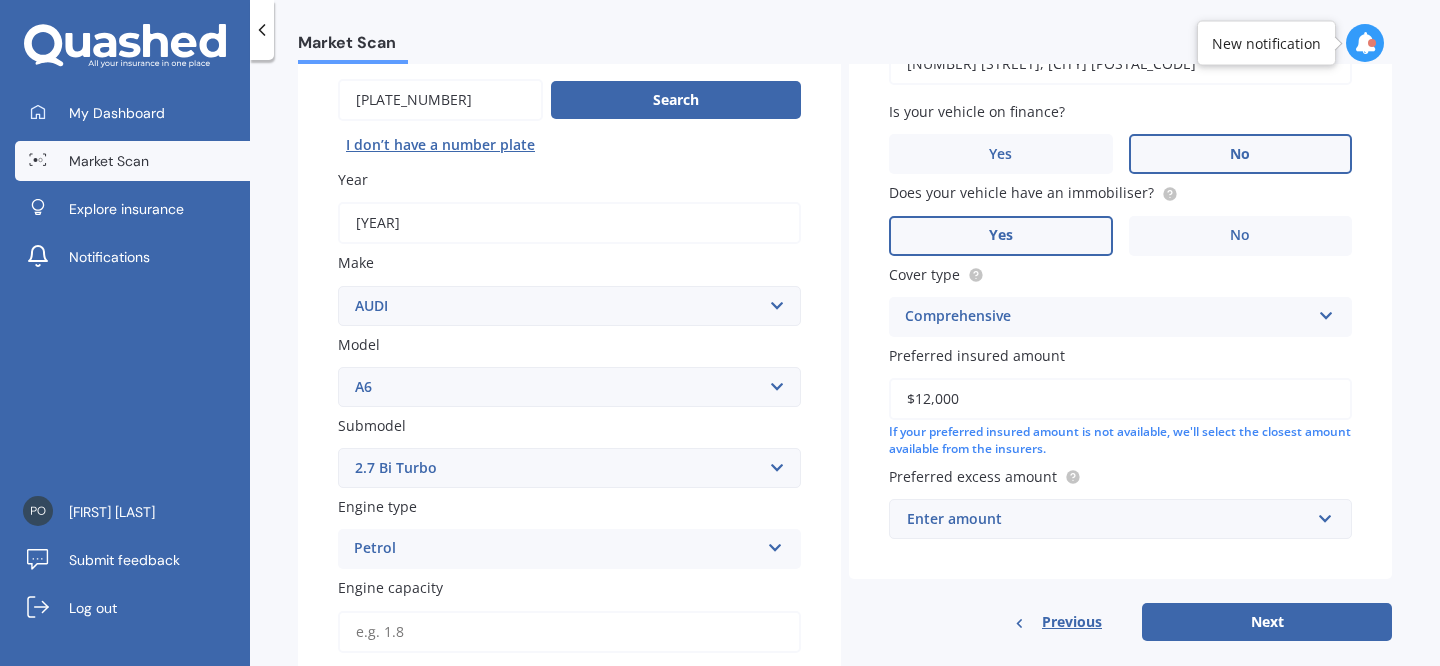 type on "$12,000" 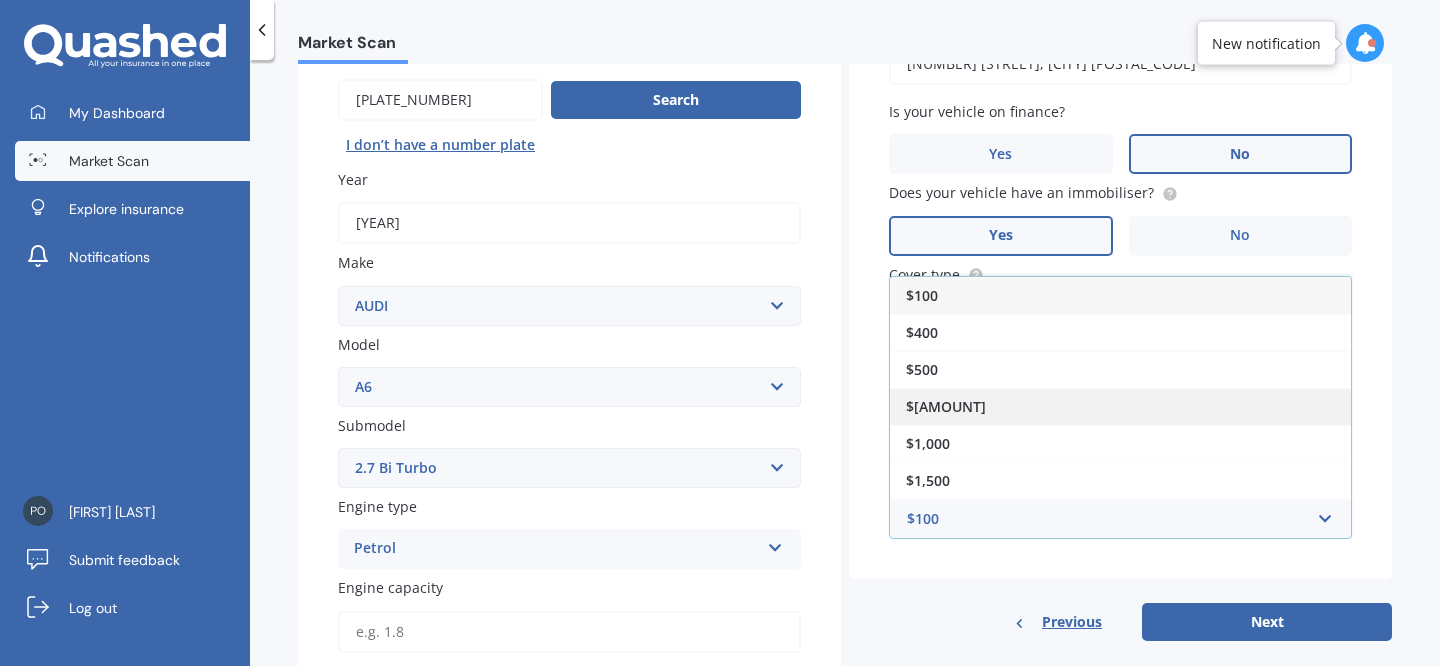 click on "$[AMOUNT]" at bounding box center [1120, 406] 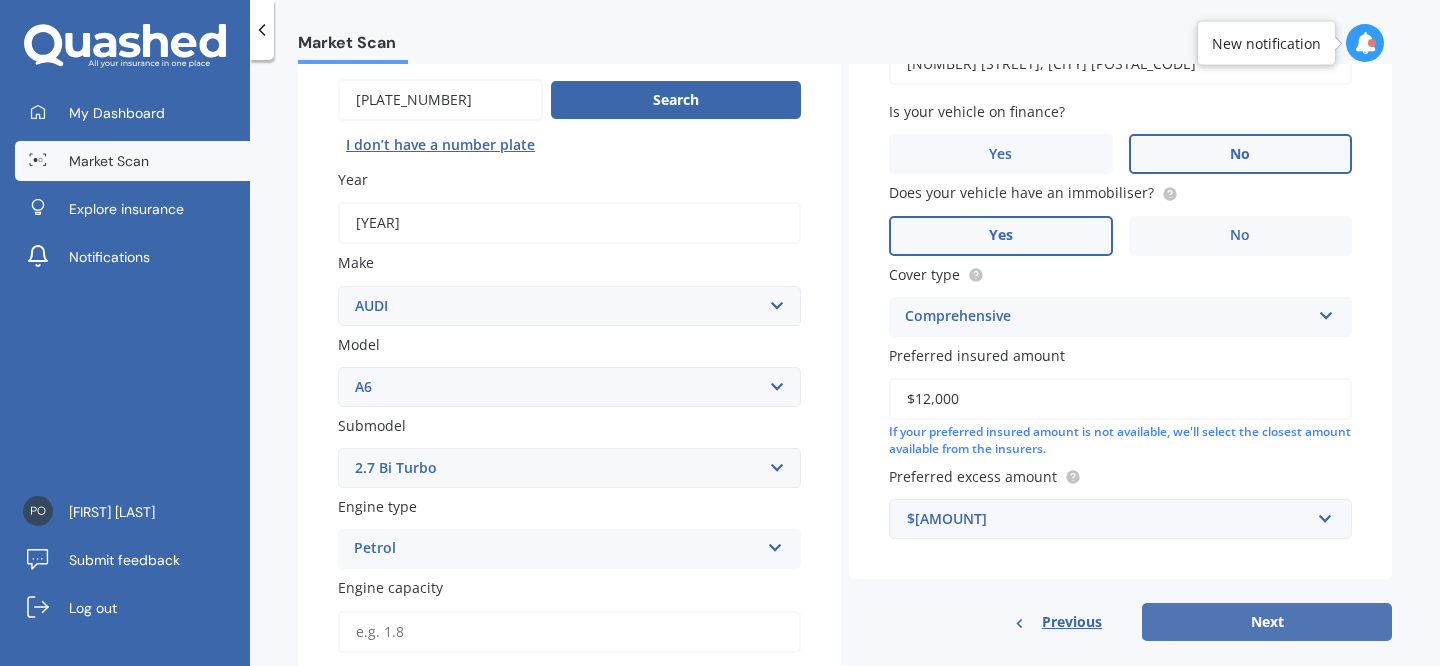 click on "Next" at bounding box center [1267, 622] 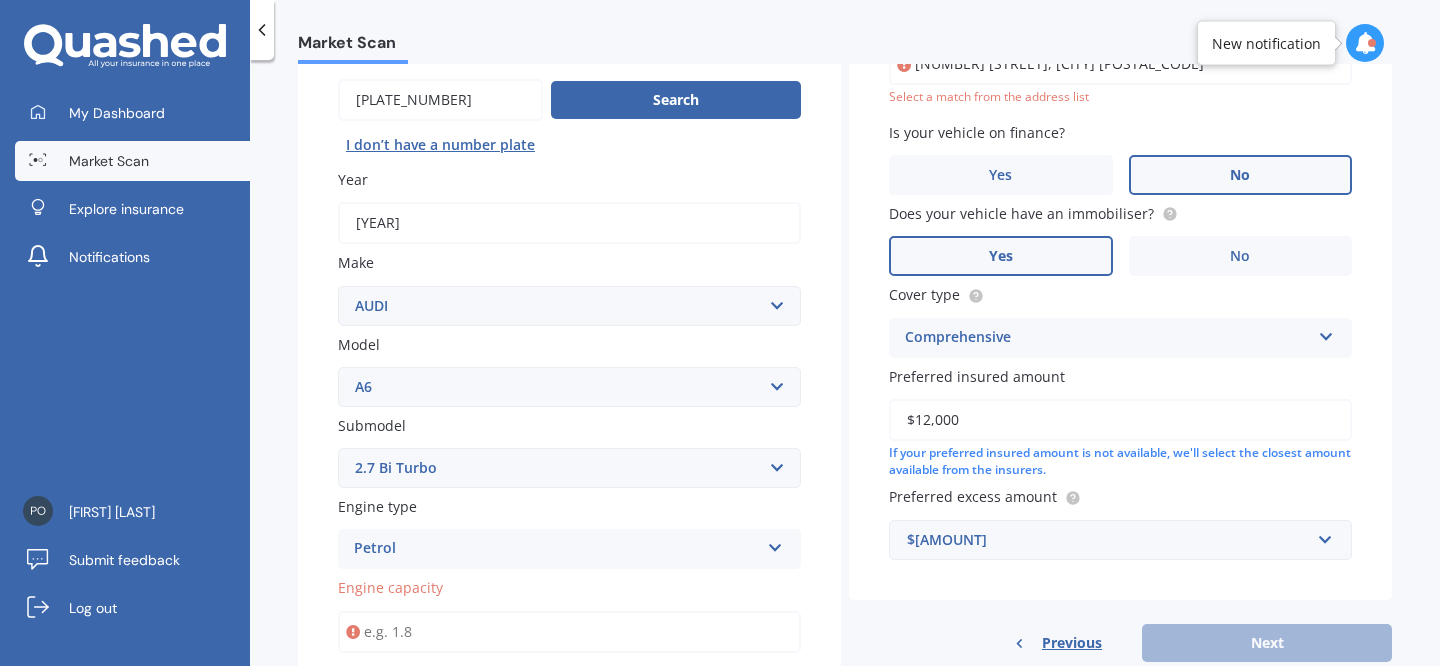 scroll, scrollTop: 26, scrollLeft: 0, axis: vertical 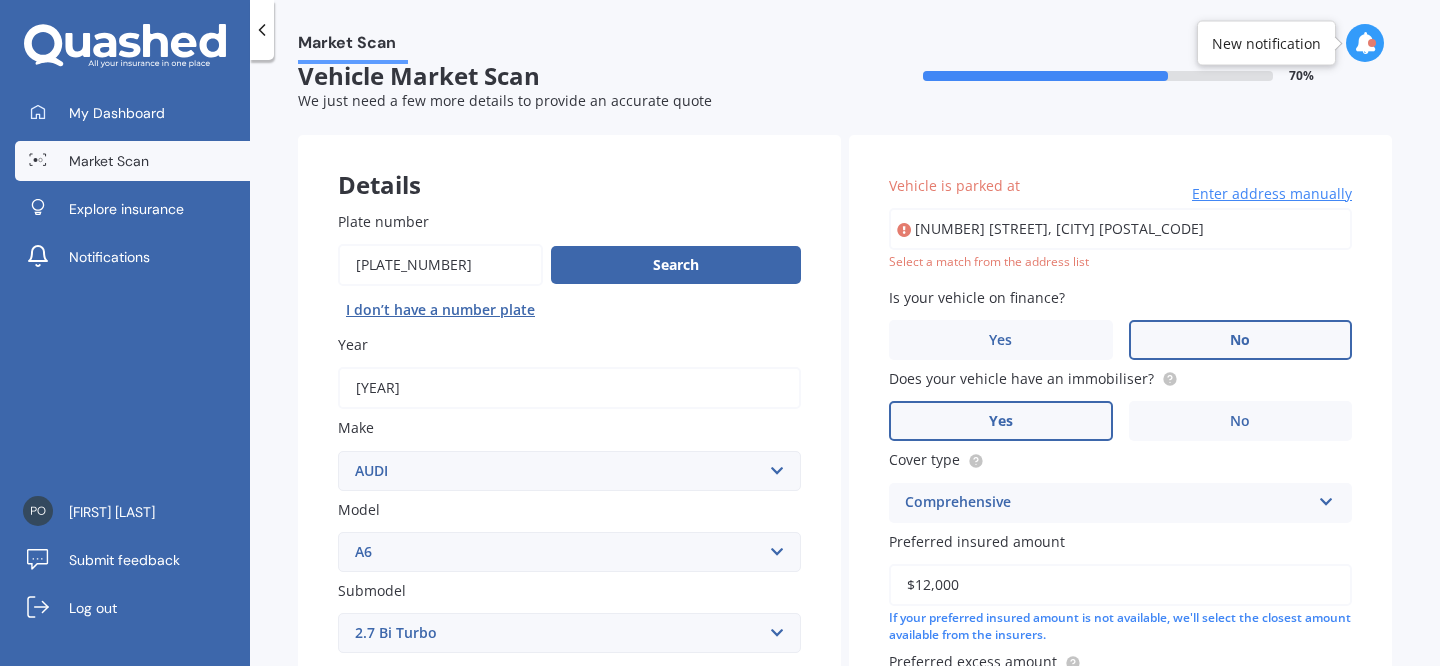 click on "[NUMBER] [STREET], [CITY] [POSTAL_CODE]" at bounding box center [1120, 229] 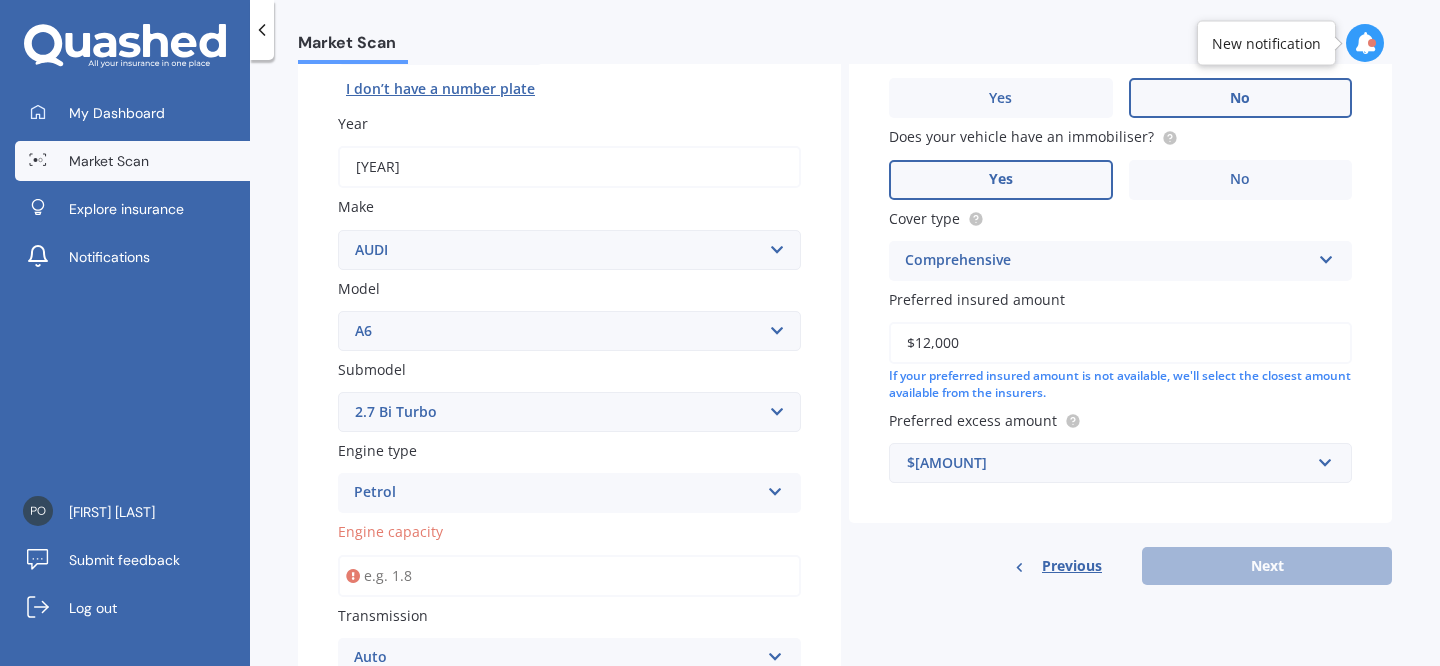 scroll, scrollTop: 292, scrollLeft: 0, axis: vertical 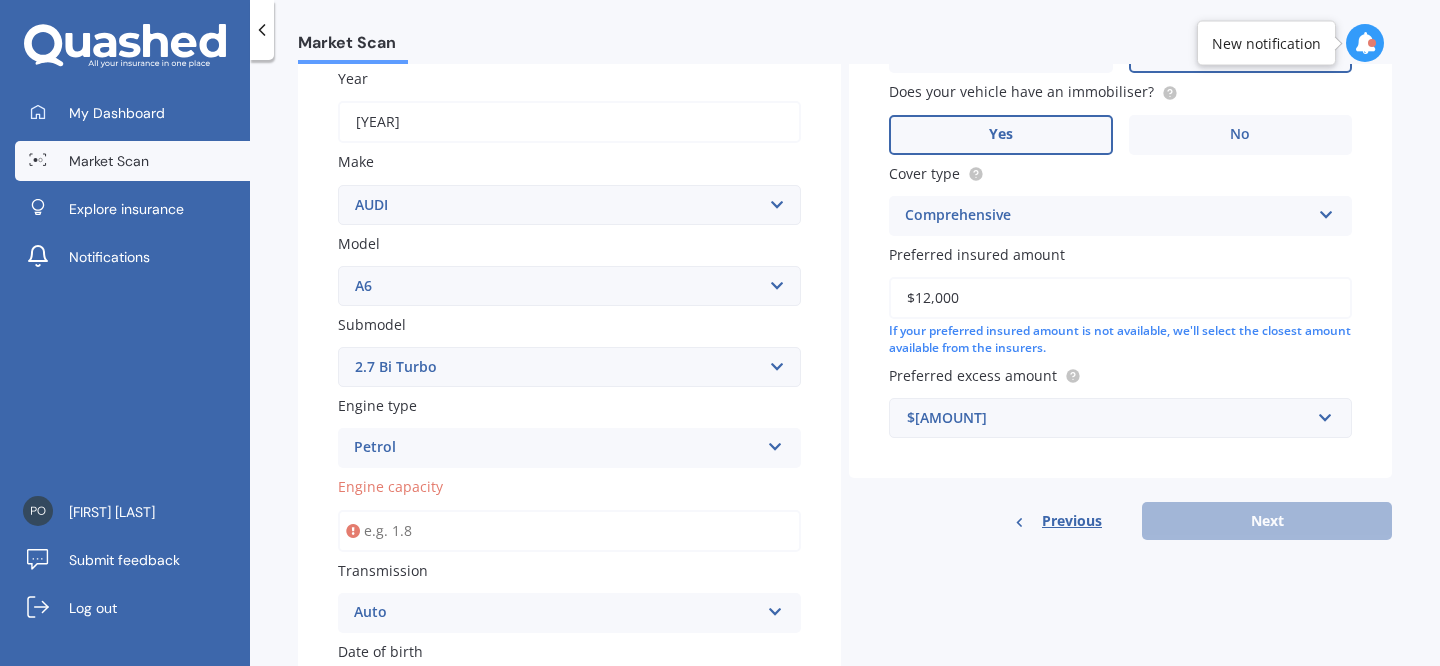 click on "Engine capacity" at bounding box center [569, 531] 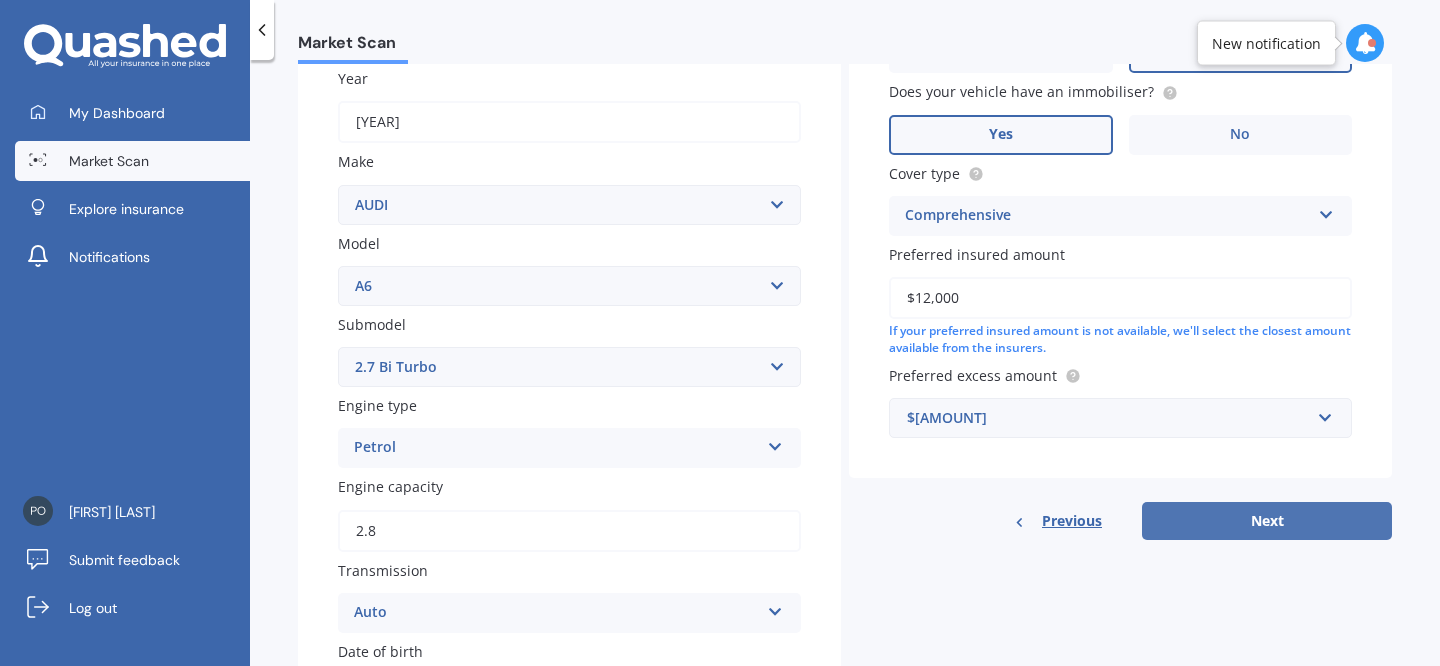 type on "2.8" 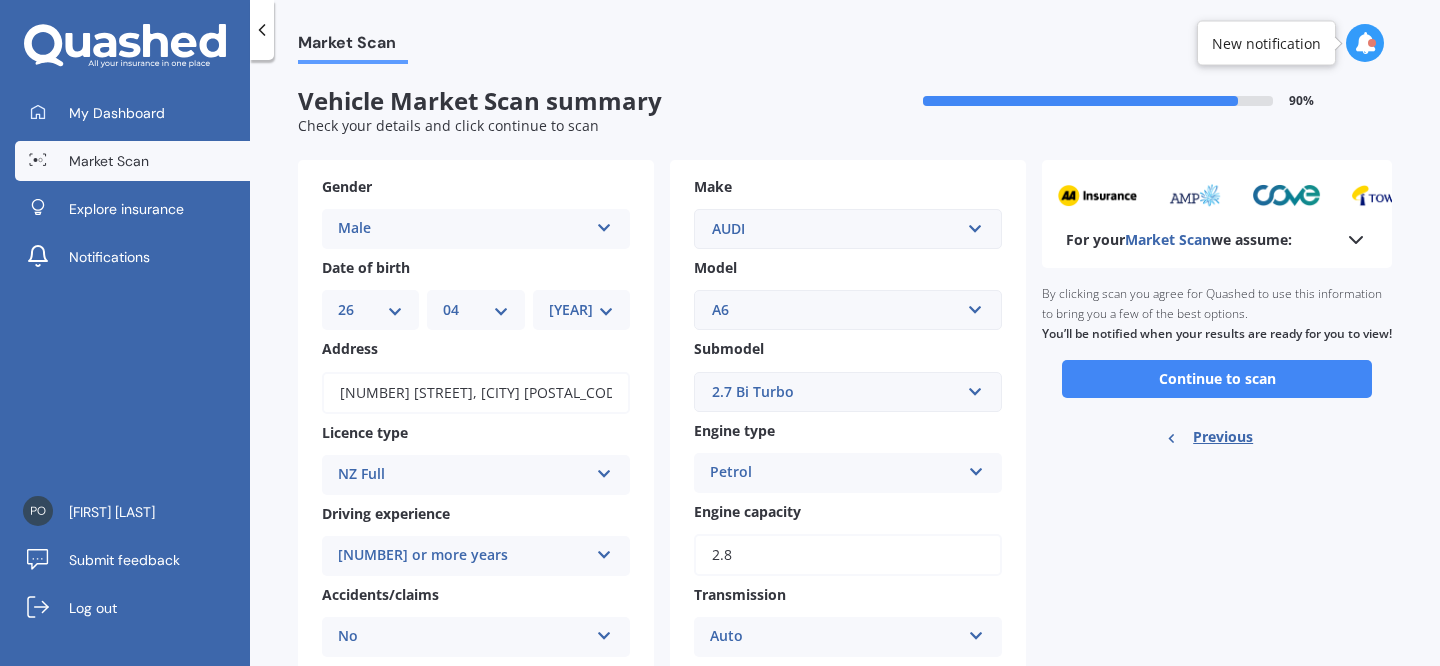 scroll, scrollTop: 0, scrollLeft: 0, axis: both 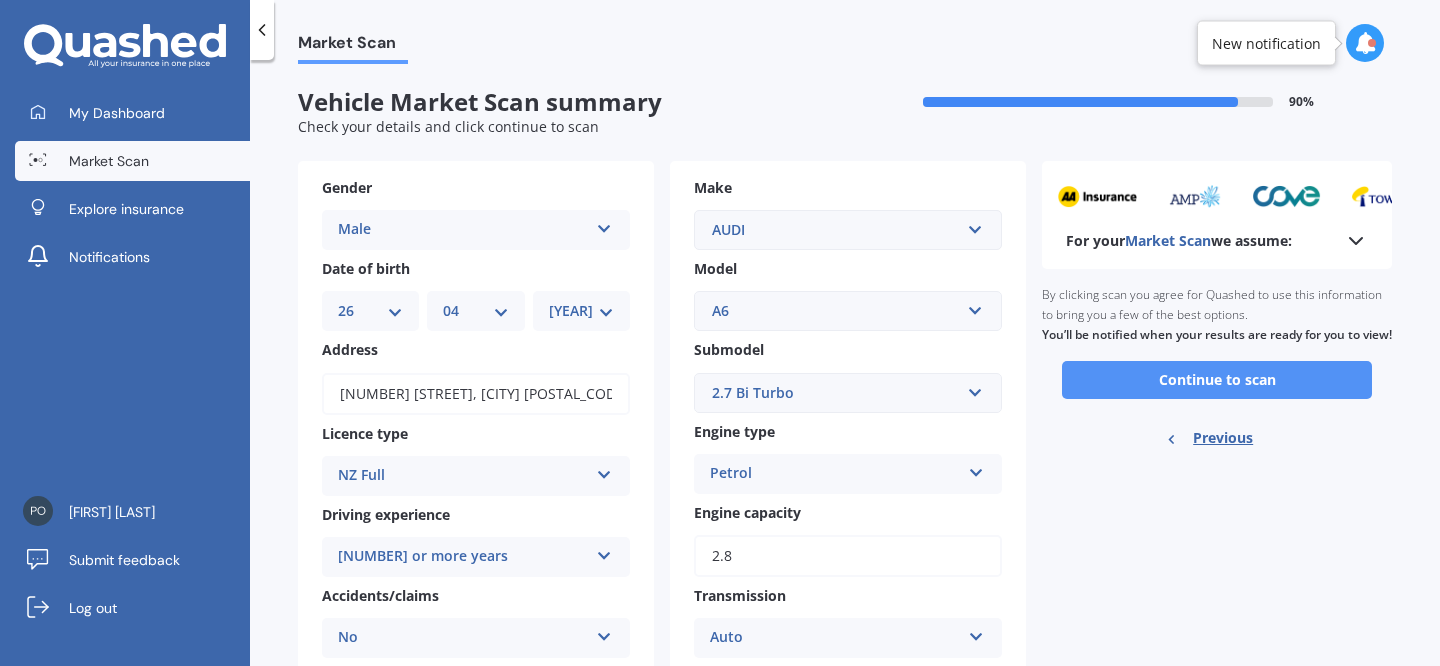 click on "Continue to scan" at bounding box center [1217, 380] 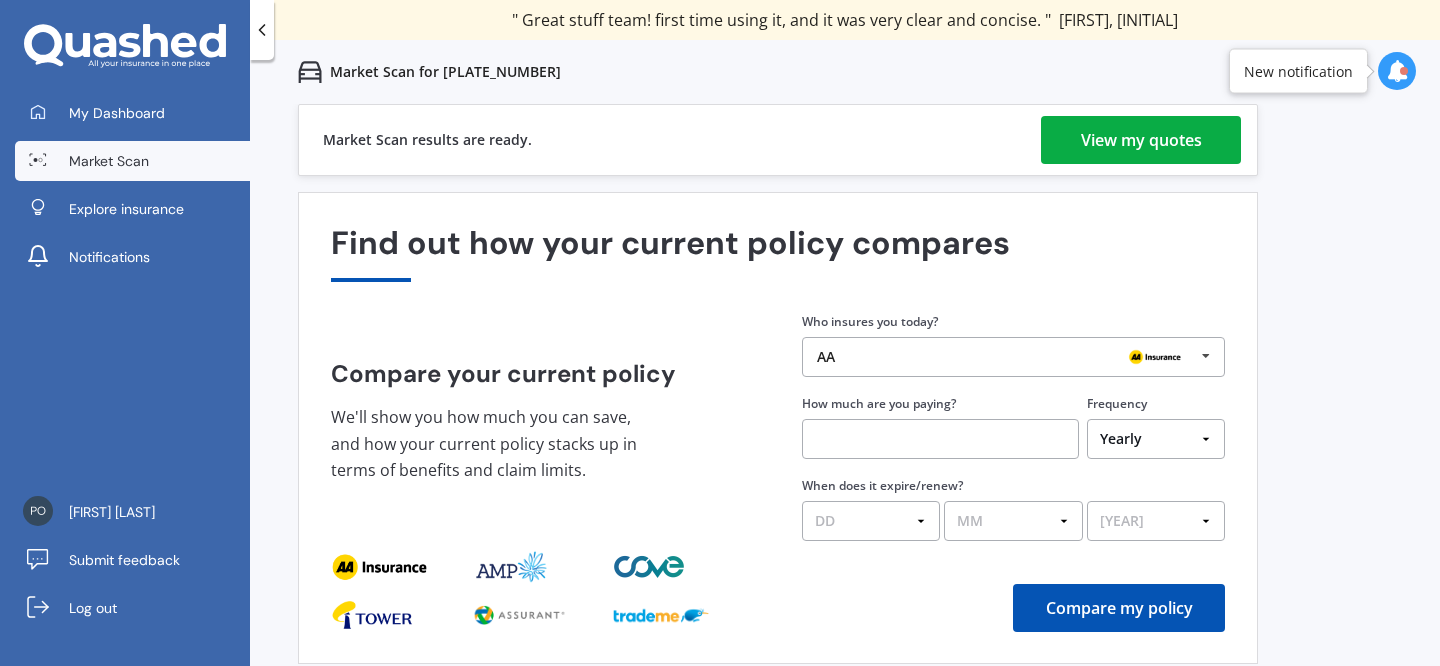 click on "View my quotes" at bounding box center (1141, 140) 